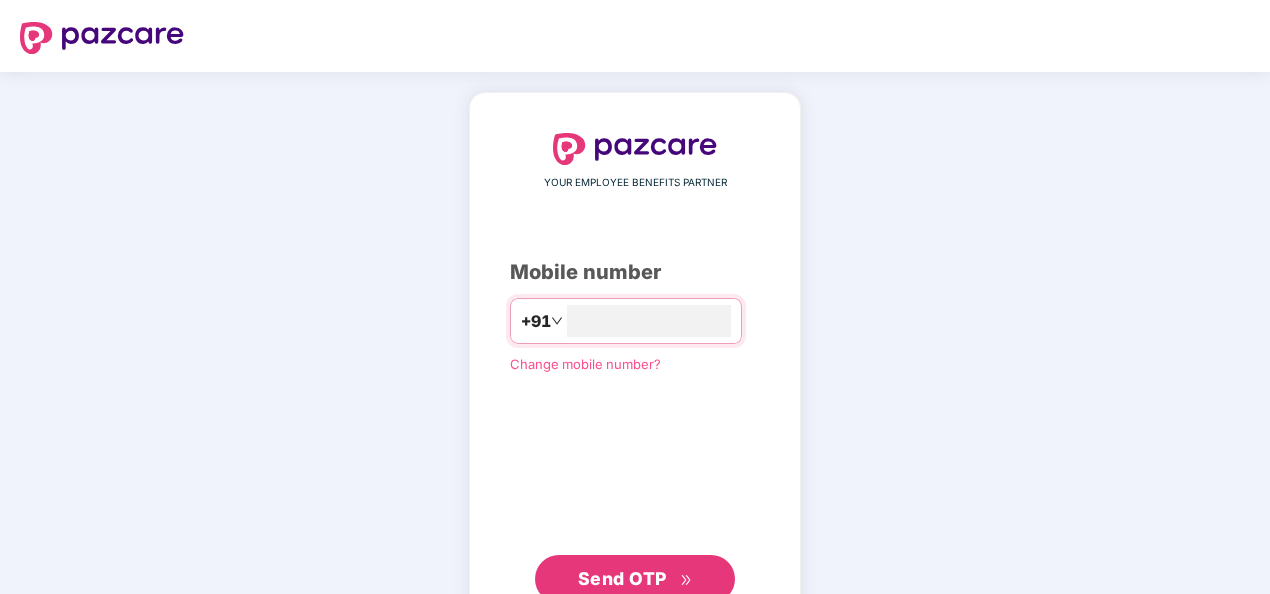 scroll, scrollTop: 0, scrollLeft: 0, axis: both 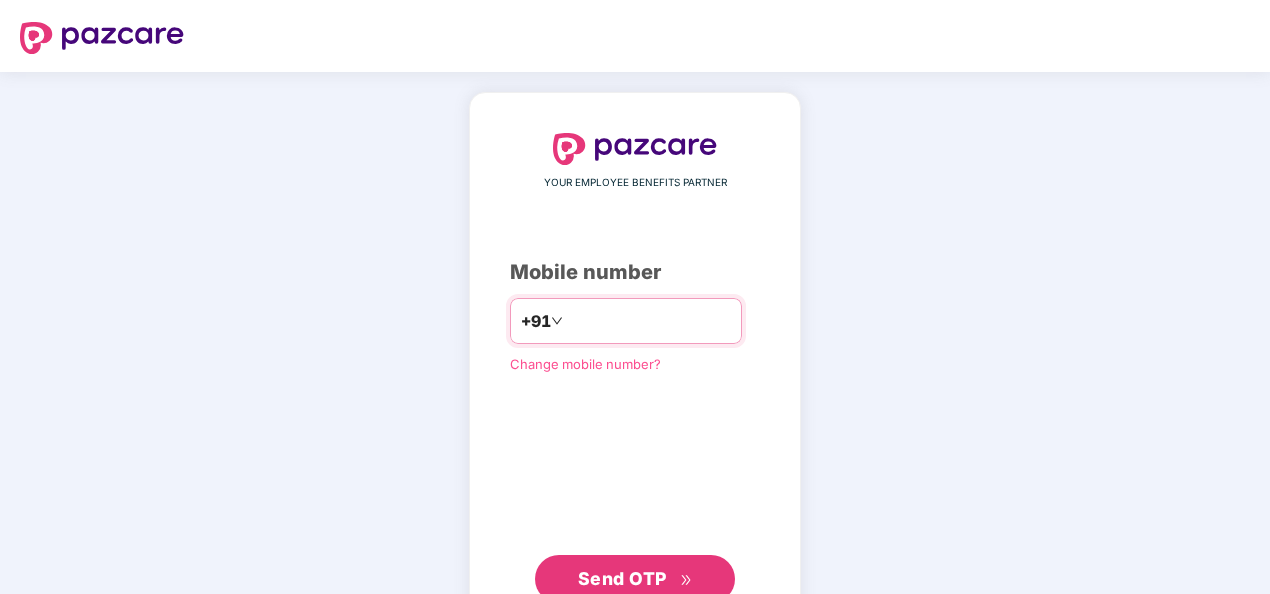 type on "**********" 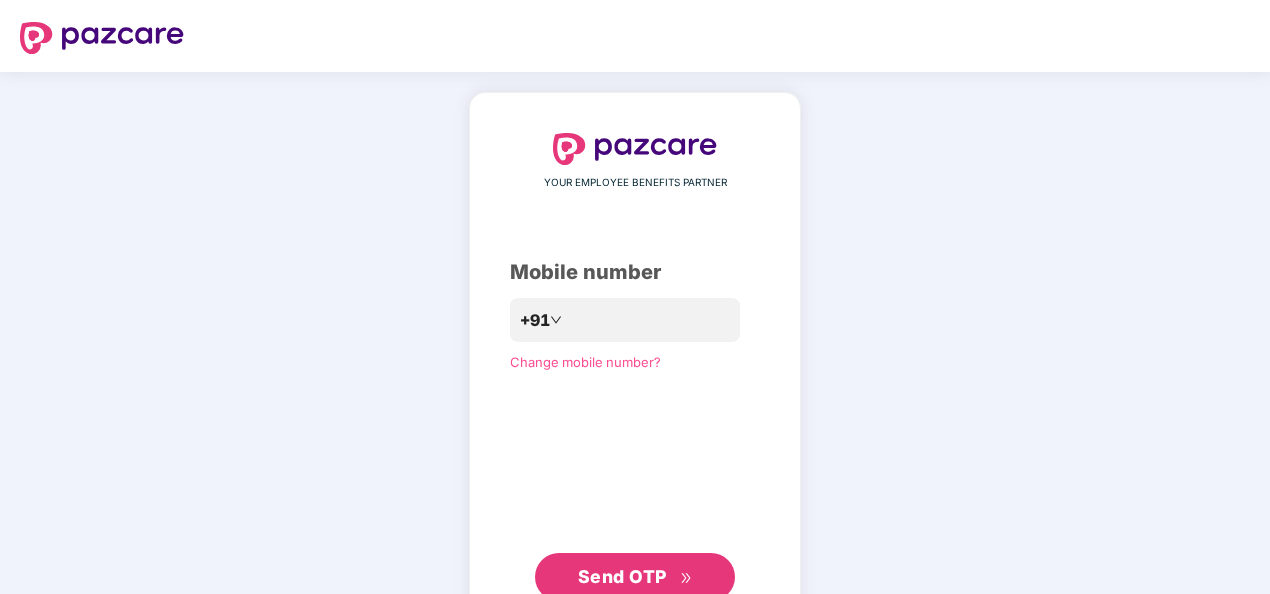 click on "**********" at bounding box center (635, 367) 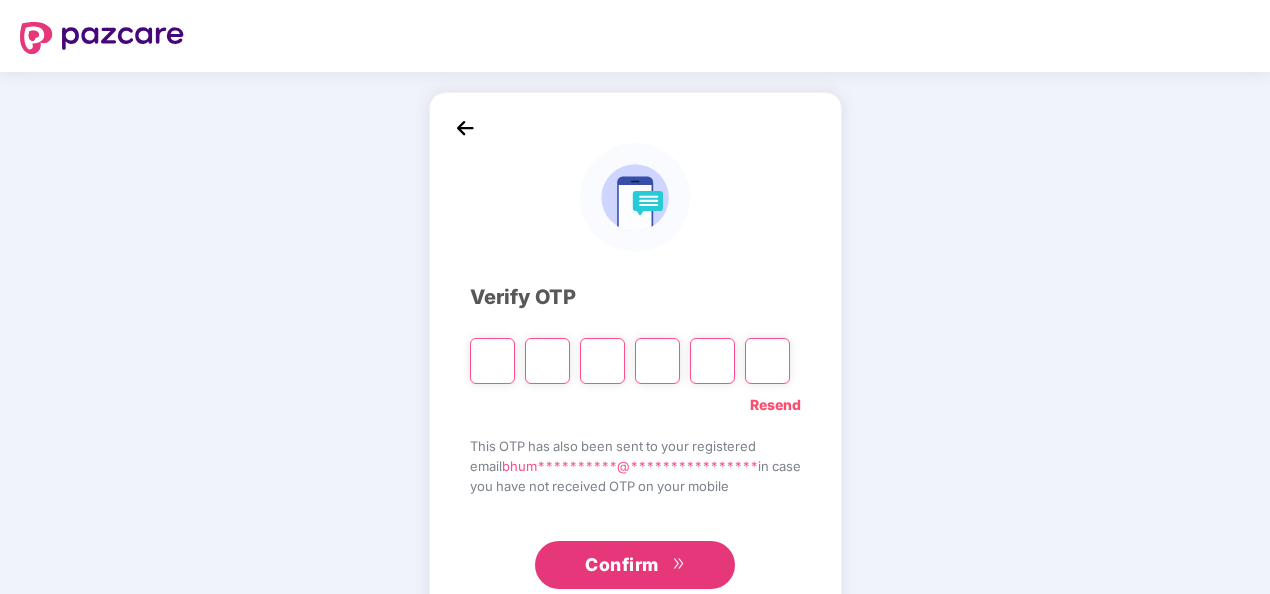type on "*" 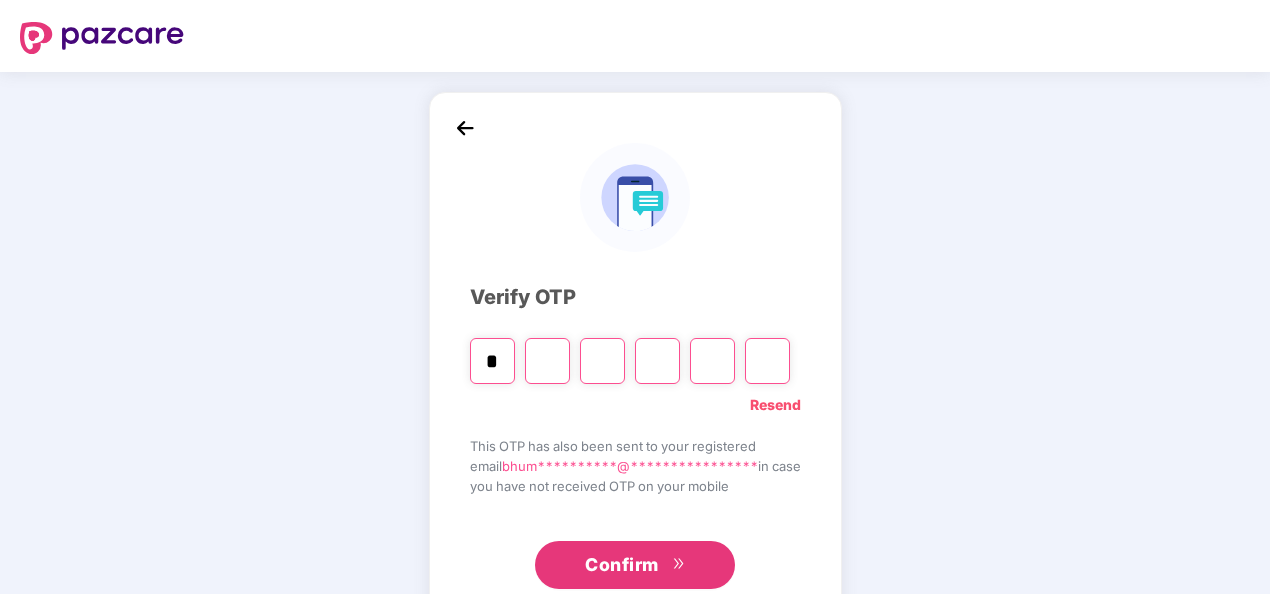 type on "*" 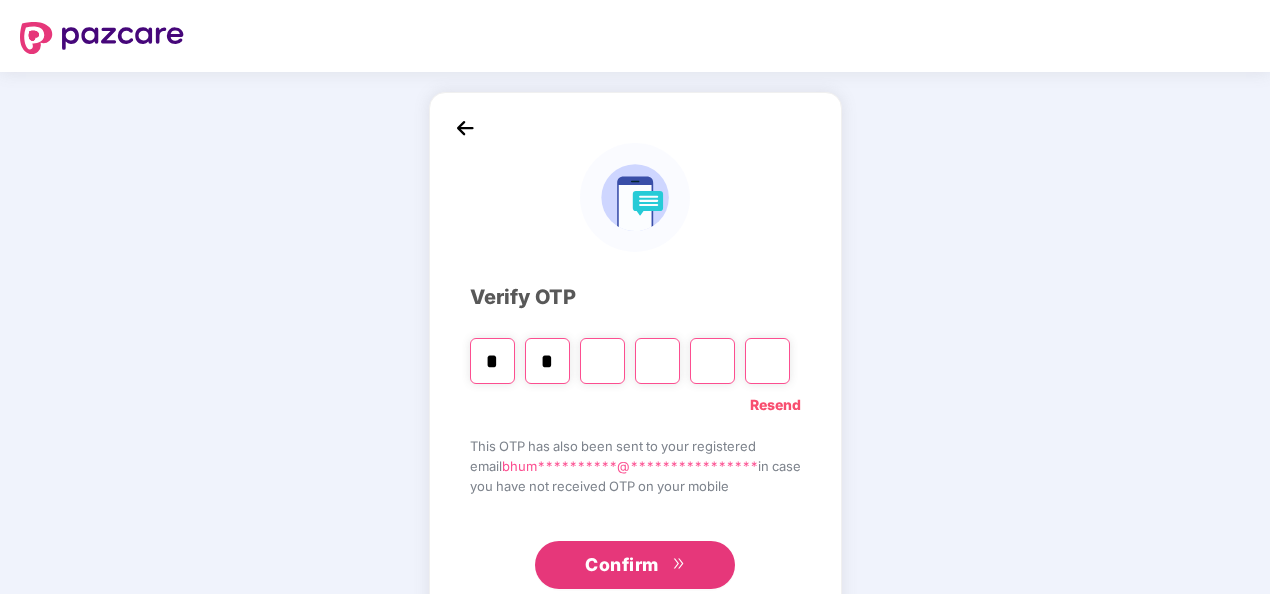 type on "*" 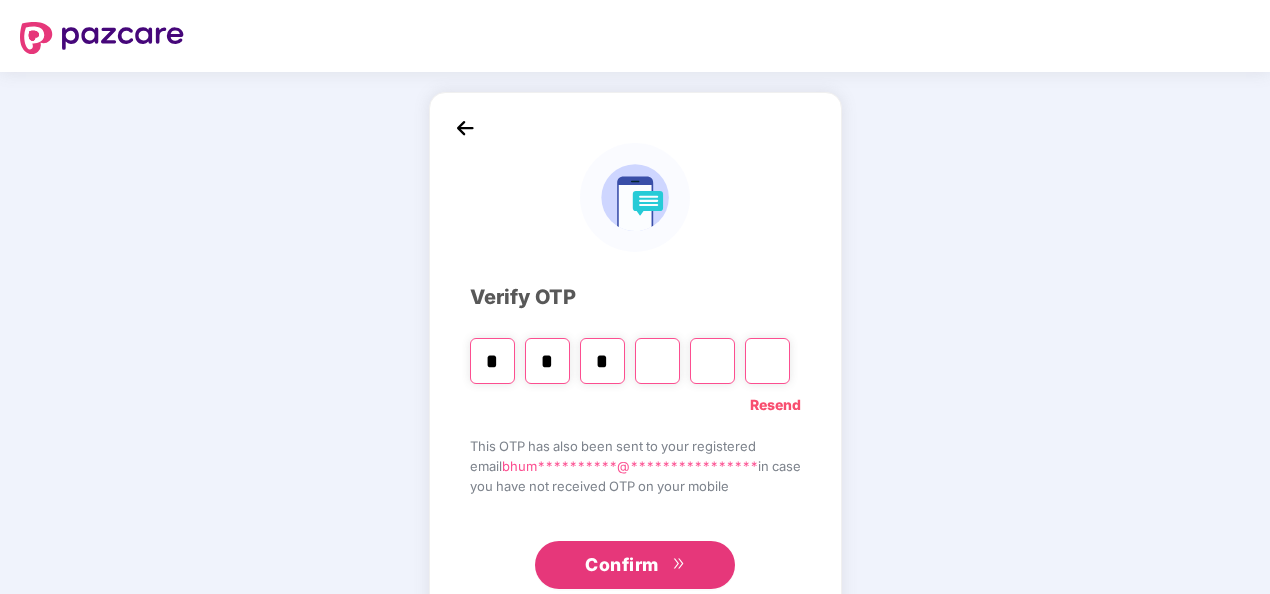 type on "*" 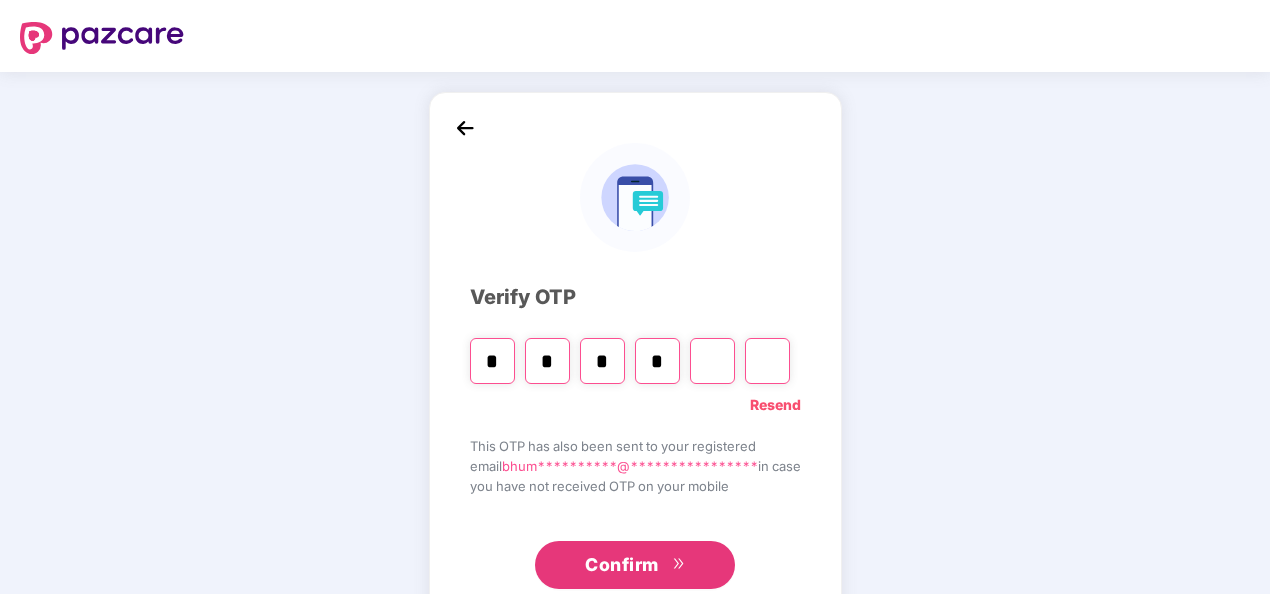 type on "*" 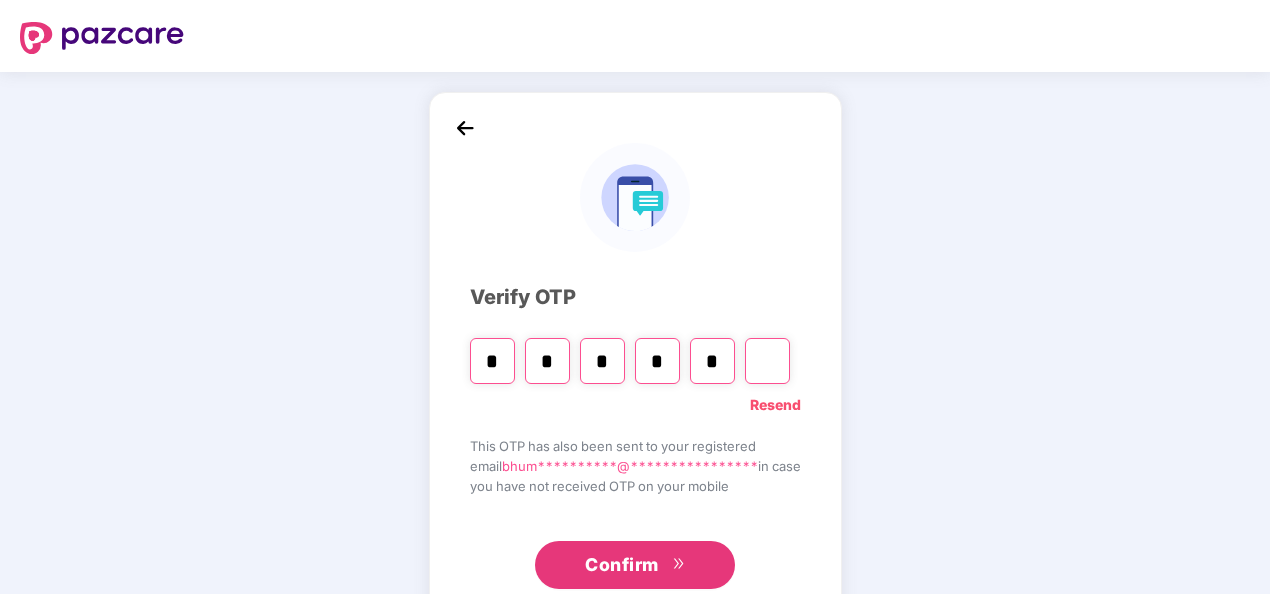 type on "*" 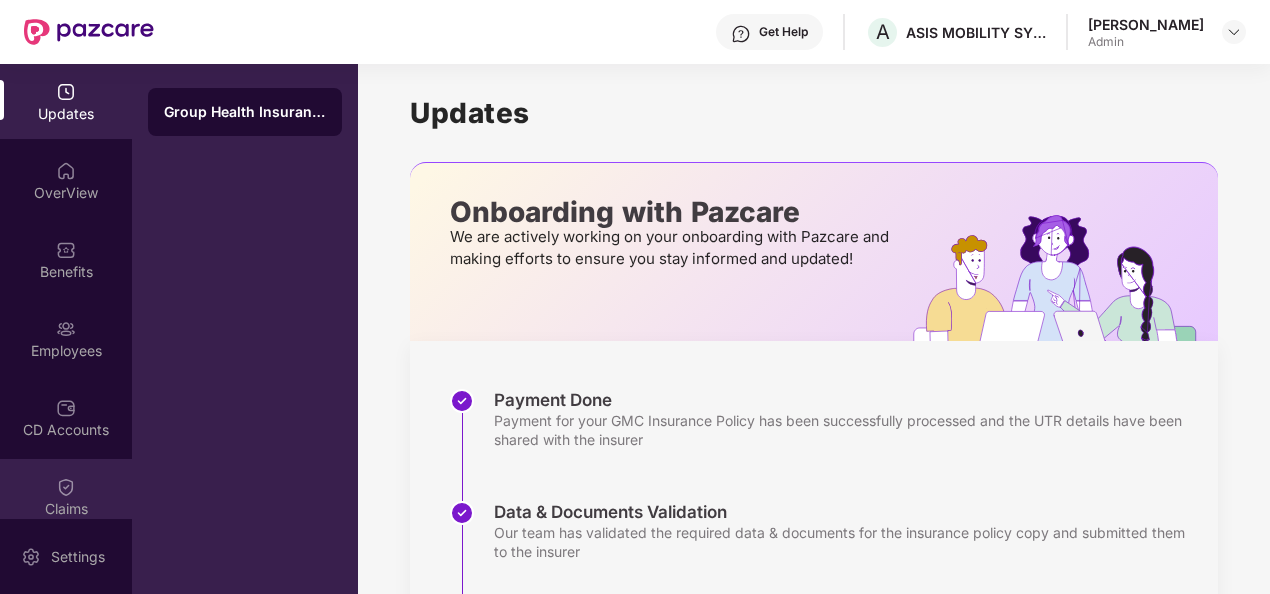 scroll, scrollTop: 256, scrollLeft: 0, axis: vertical 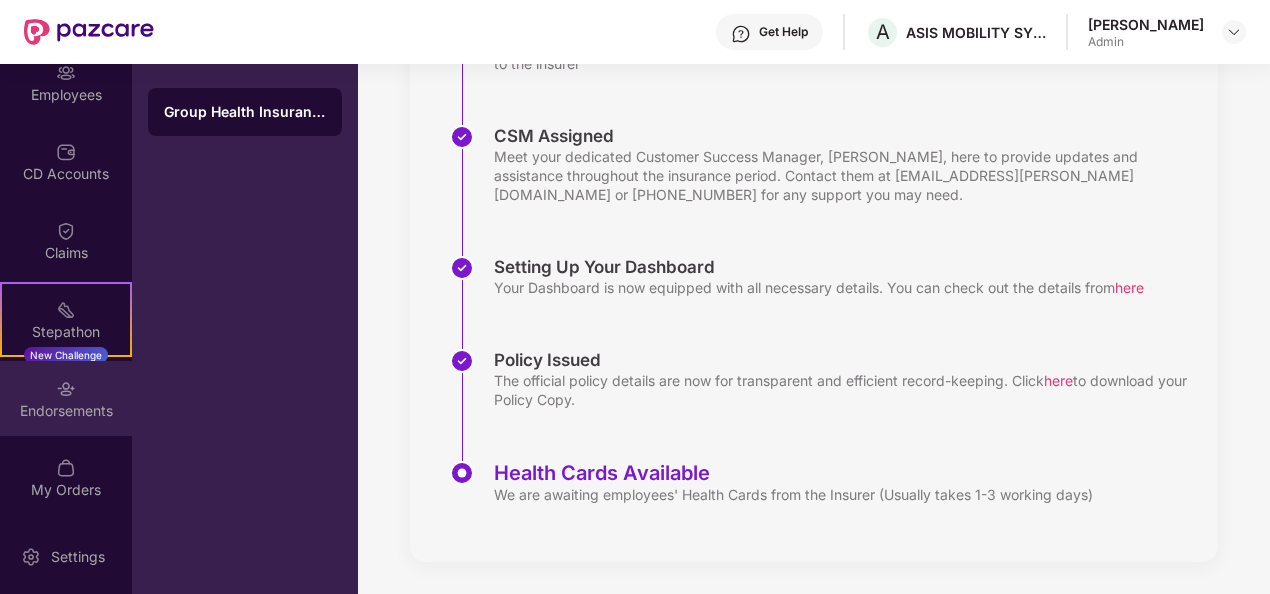 click on "Endorsements" at bounding box center [66, 411] 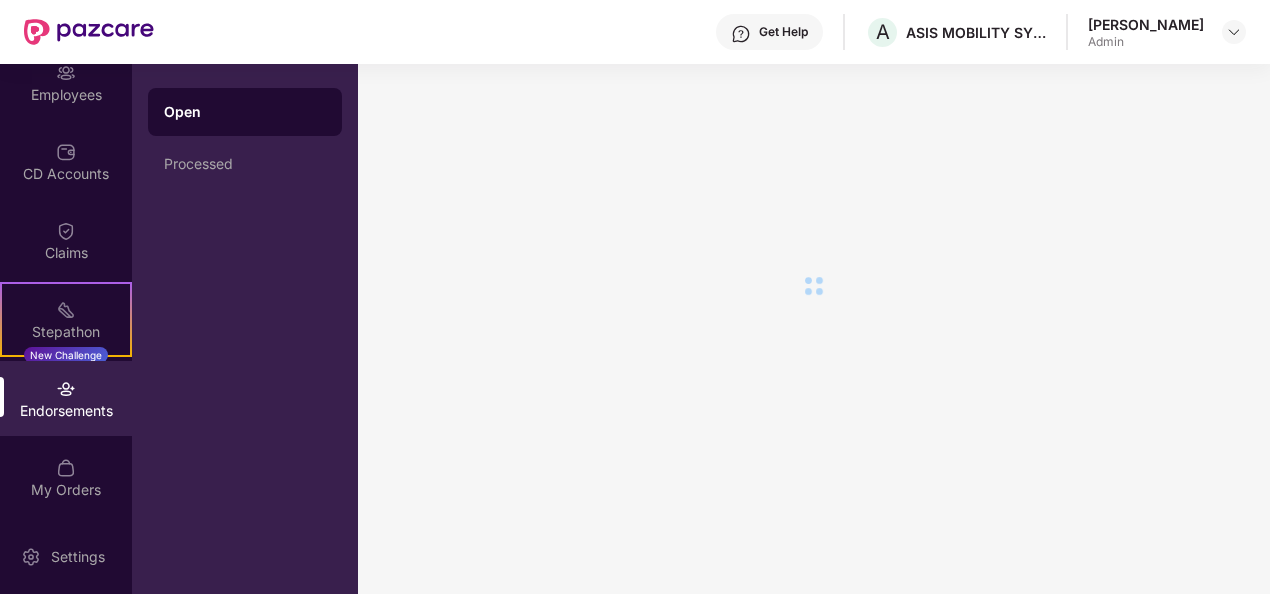 scroll, scrollTop: 0, scrollLeft: 0, axis: both 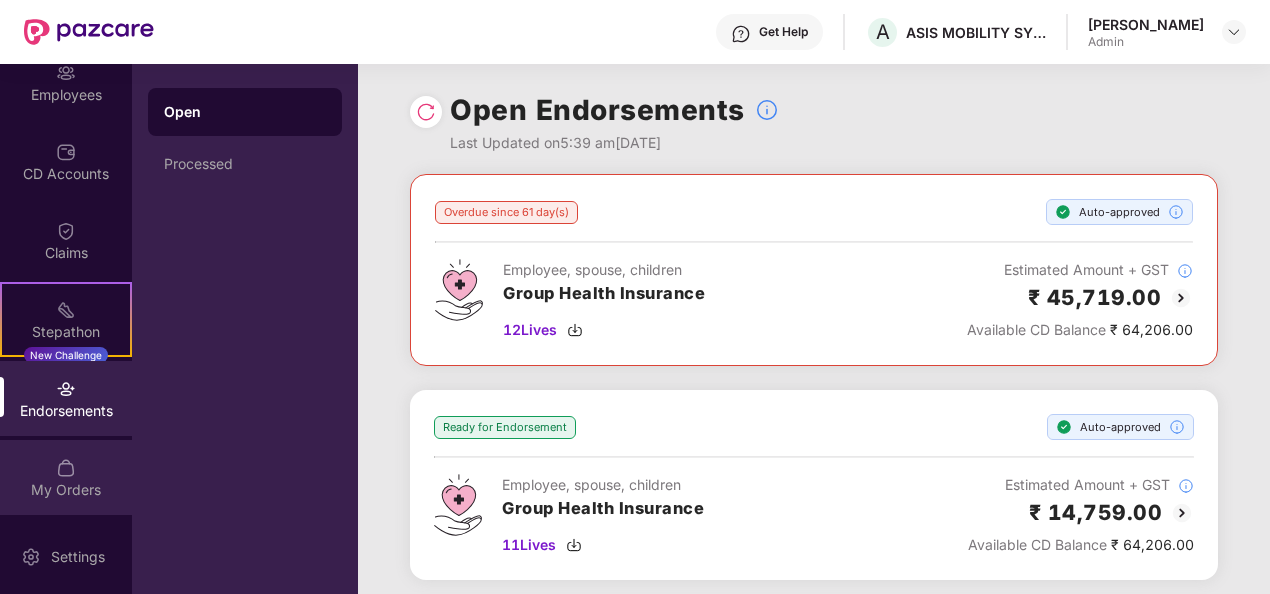 click on "My Orders" at bounding box center (66, 490) 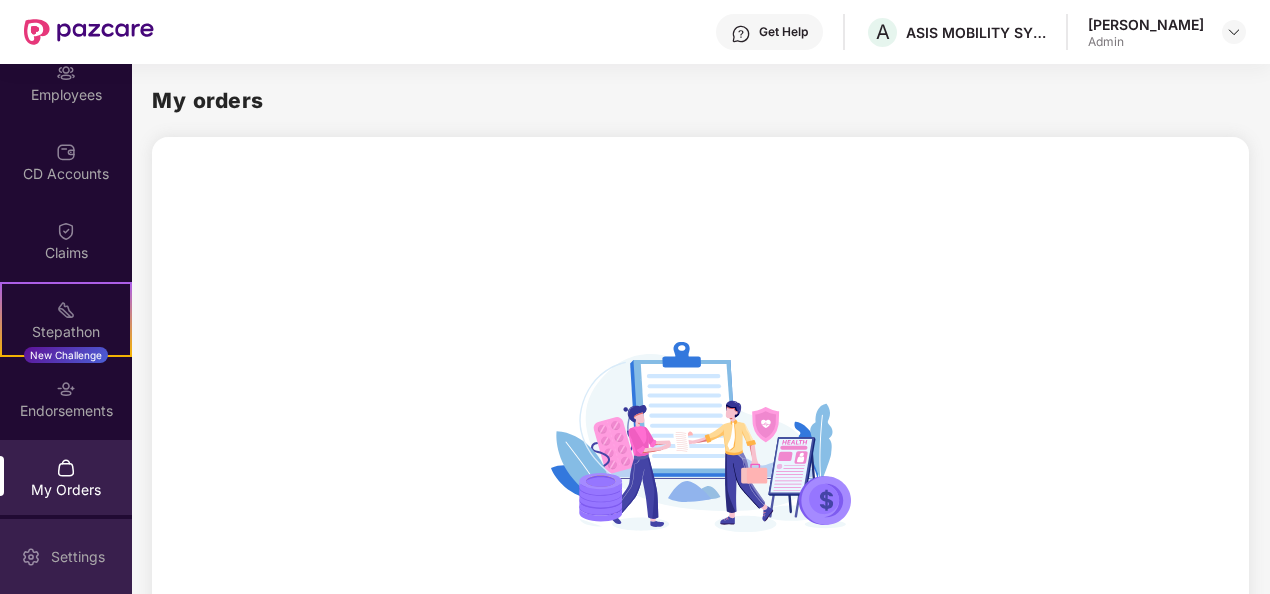 click on "Settings" at bounding box center (78, 557) 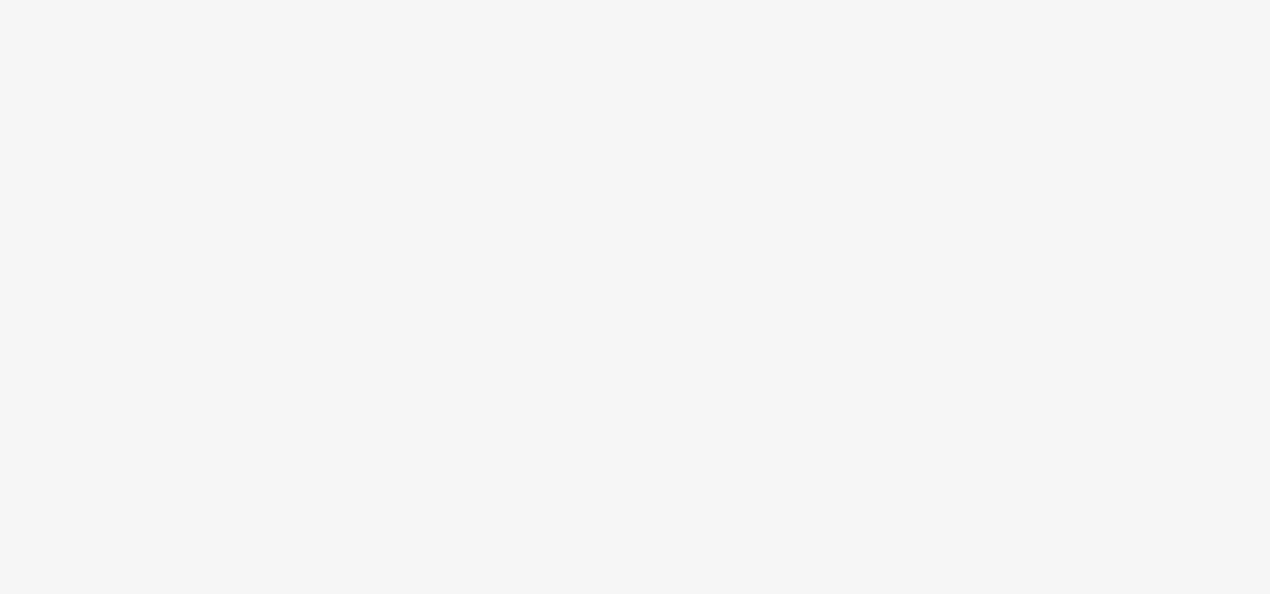 scroll, scrollTop: 0, scrollLeft: 0, axis: both 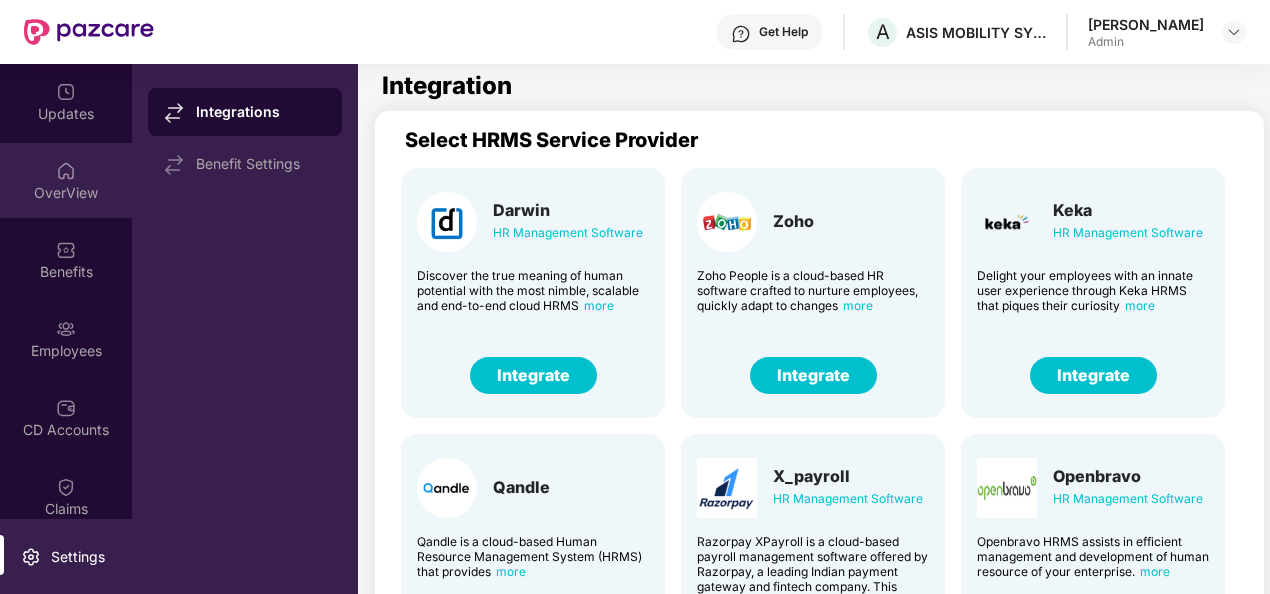 click on "OverView" at bounding box center (66, 193) 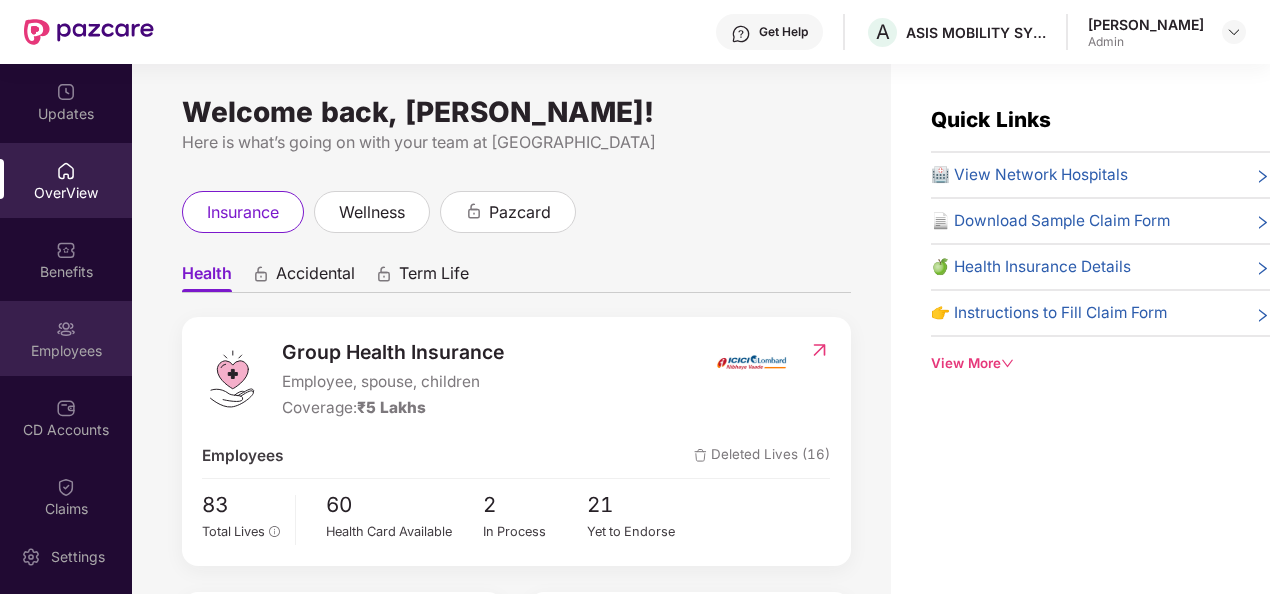 click on "Employees" at bounding box center [66, 351] 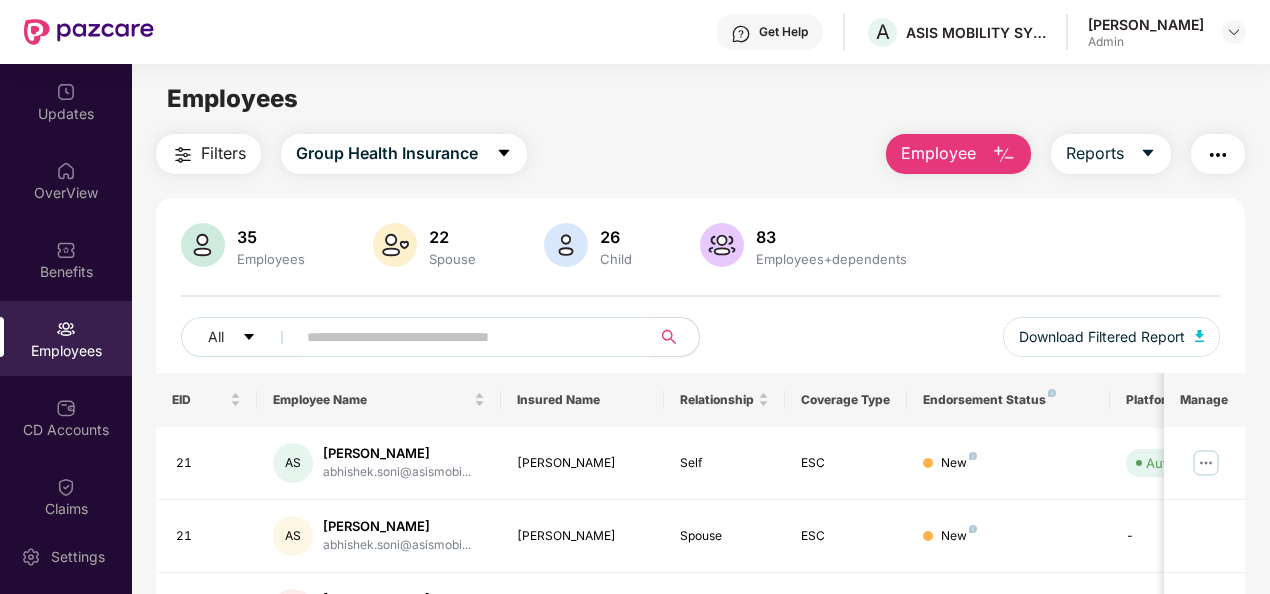 click at bounding box center [1218, 155] 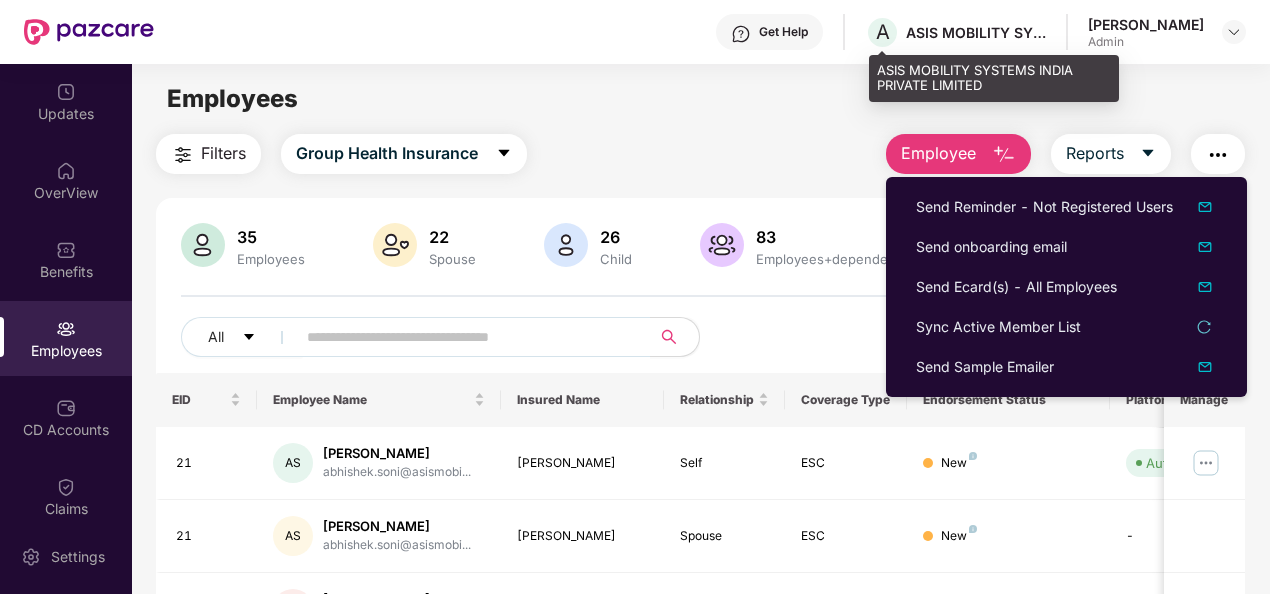 click on "ASIS MOBILITY SYSTEMS INDIA PRIVATE LIMITED" at bounding box center [976, 32] 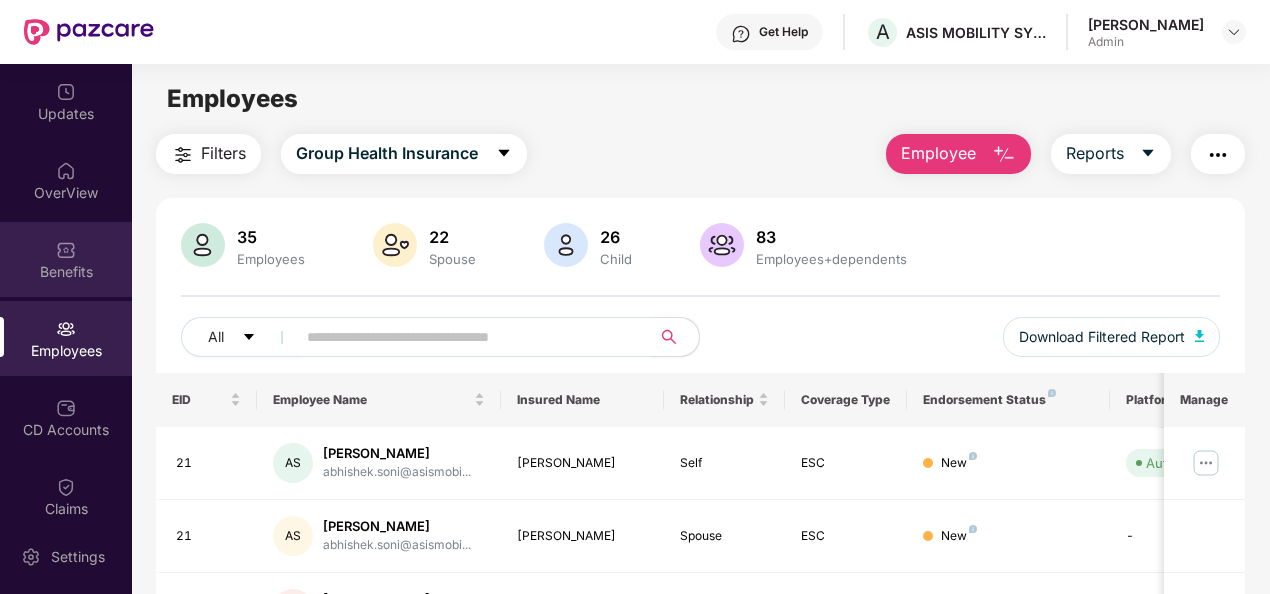 click at bounding box center (66, 250) 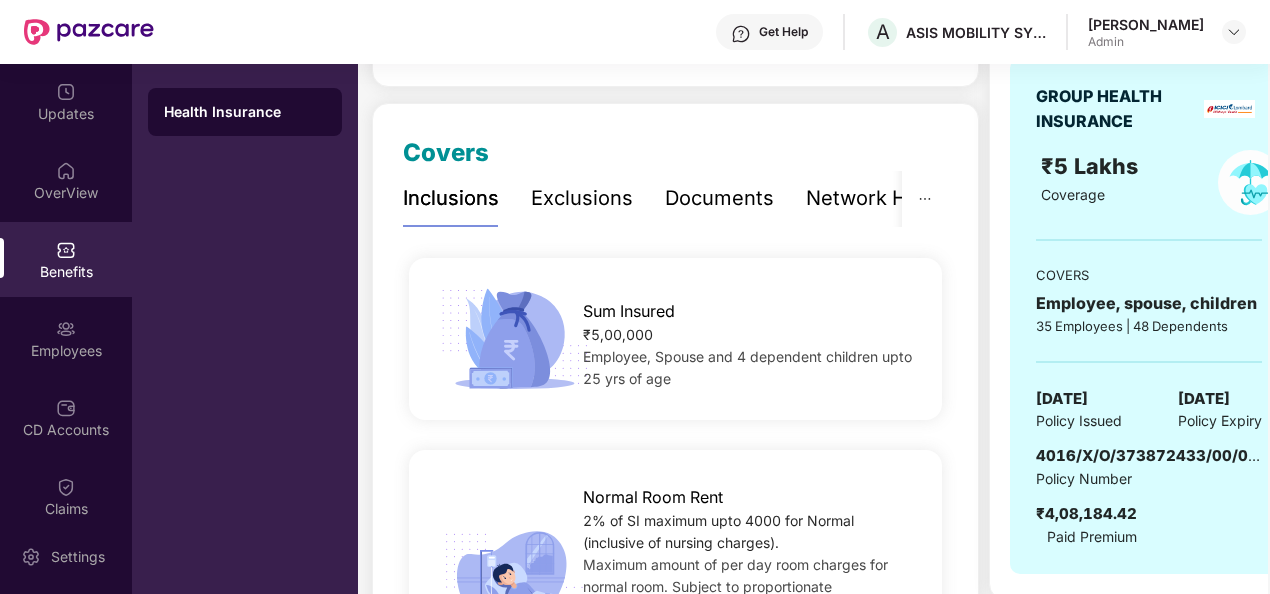 scroll, scrollTop: 229, scrollLeft: 0, axis: vertical 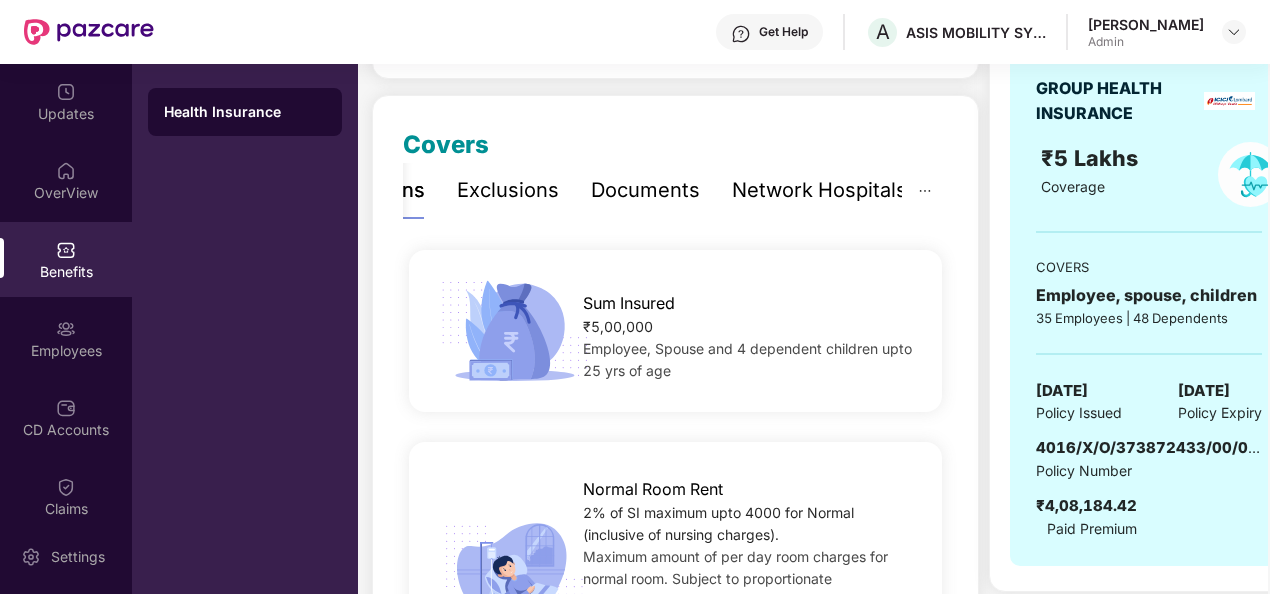 click on "Network Hospitals" at bounding box center [819, 190] 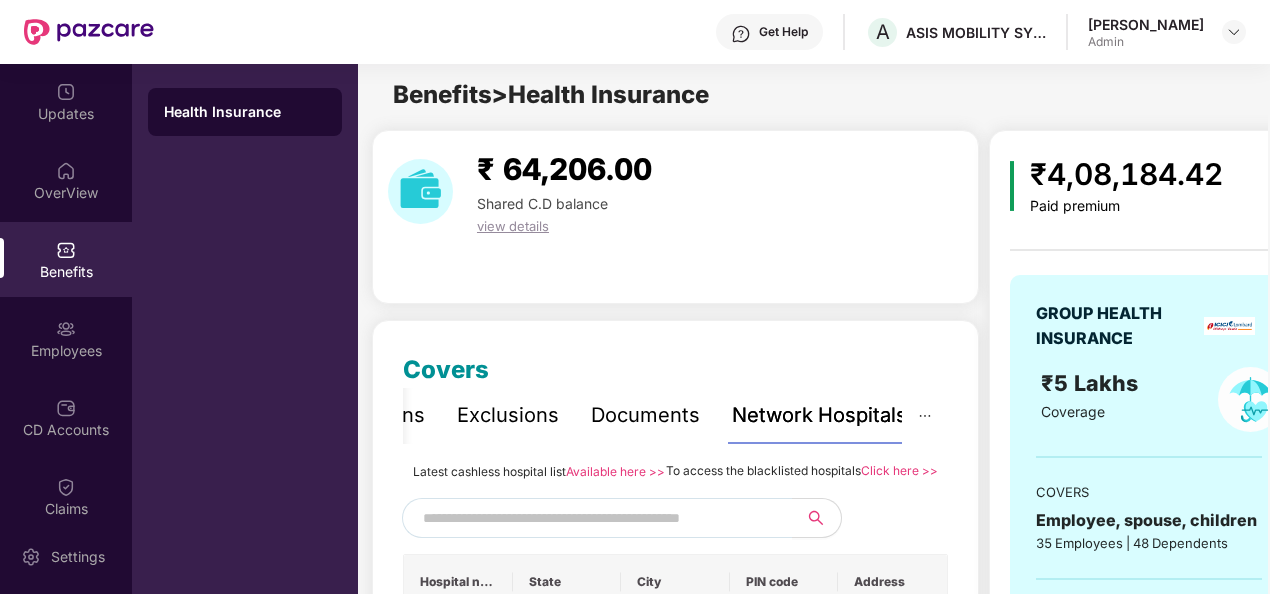 scroll, scrollTop: 0, scrollLeft: 0, axis: both 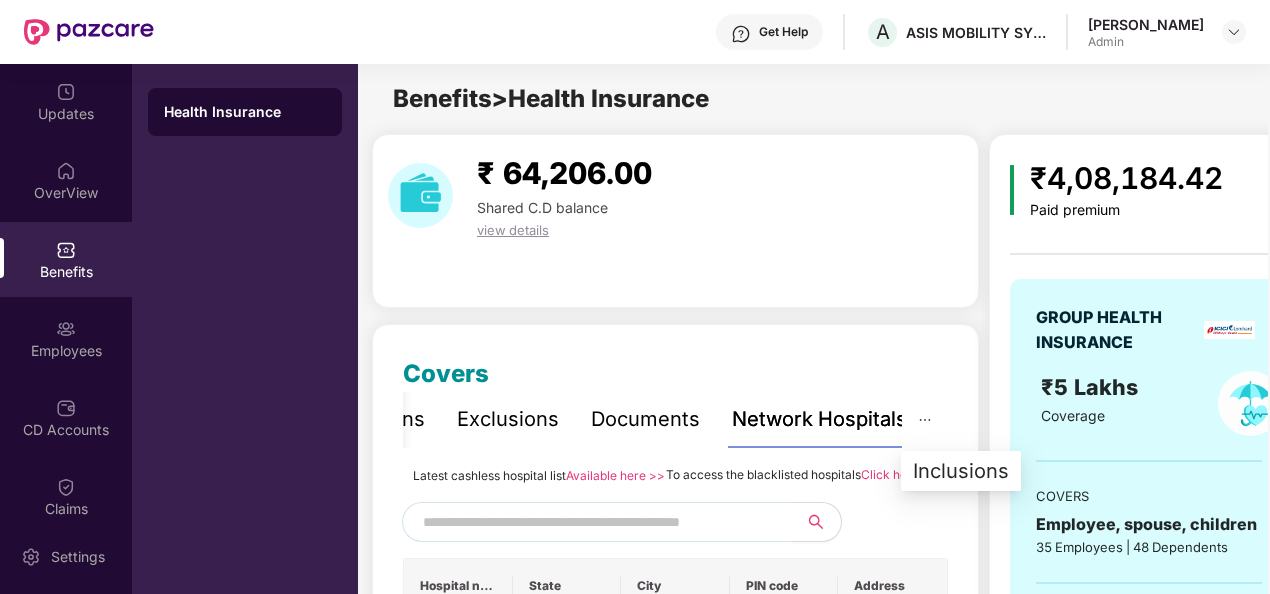 click 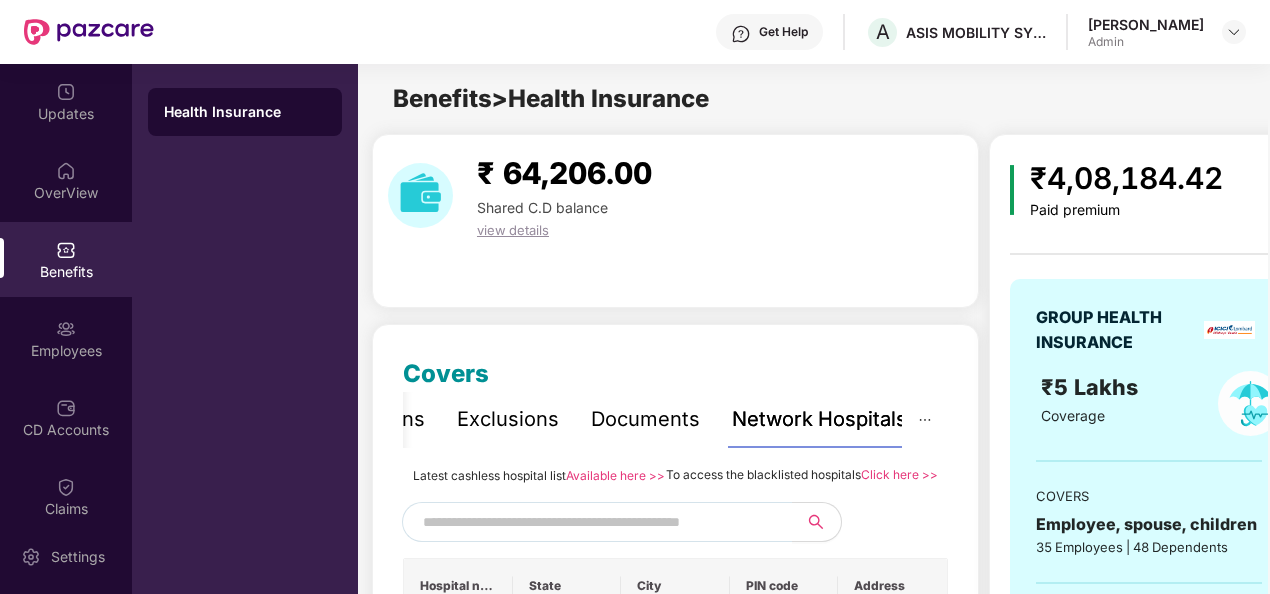 click on "Documents" at bounding box center (645, 419) 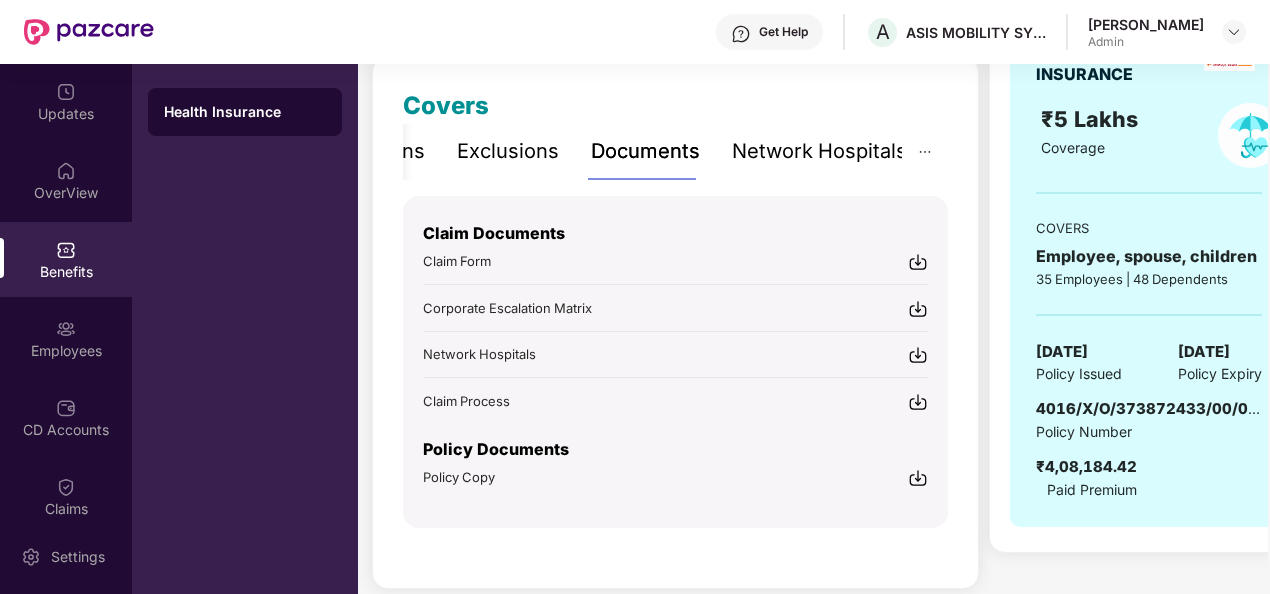 scroll, scrollTop: 292, scrollLeft: 0, axis: vertical 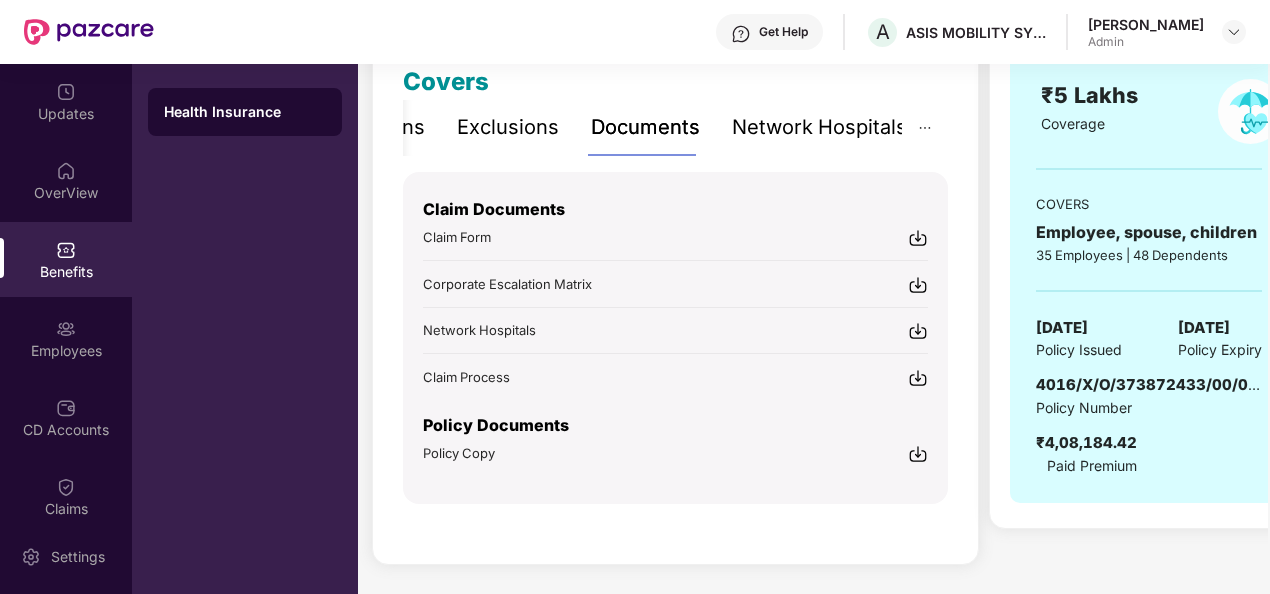 click on "Claim Process" at bounding box center [466, 377] 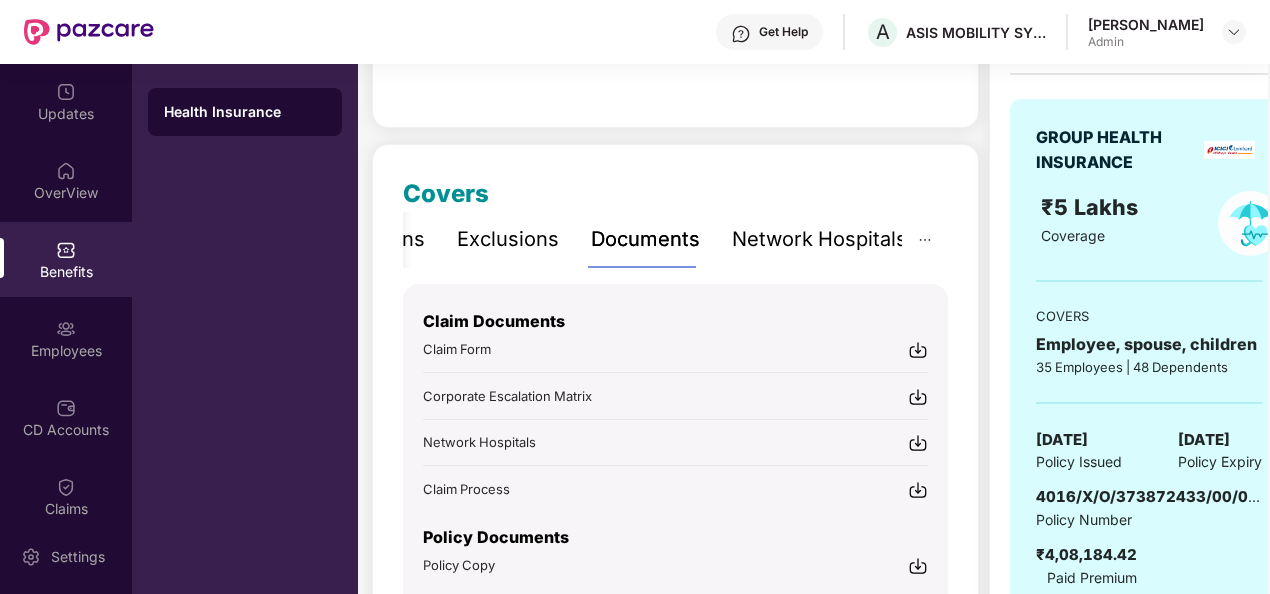 scroll, scrollTop: 178, scrollLeft: 0, axis: vertical 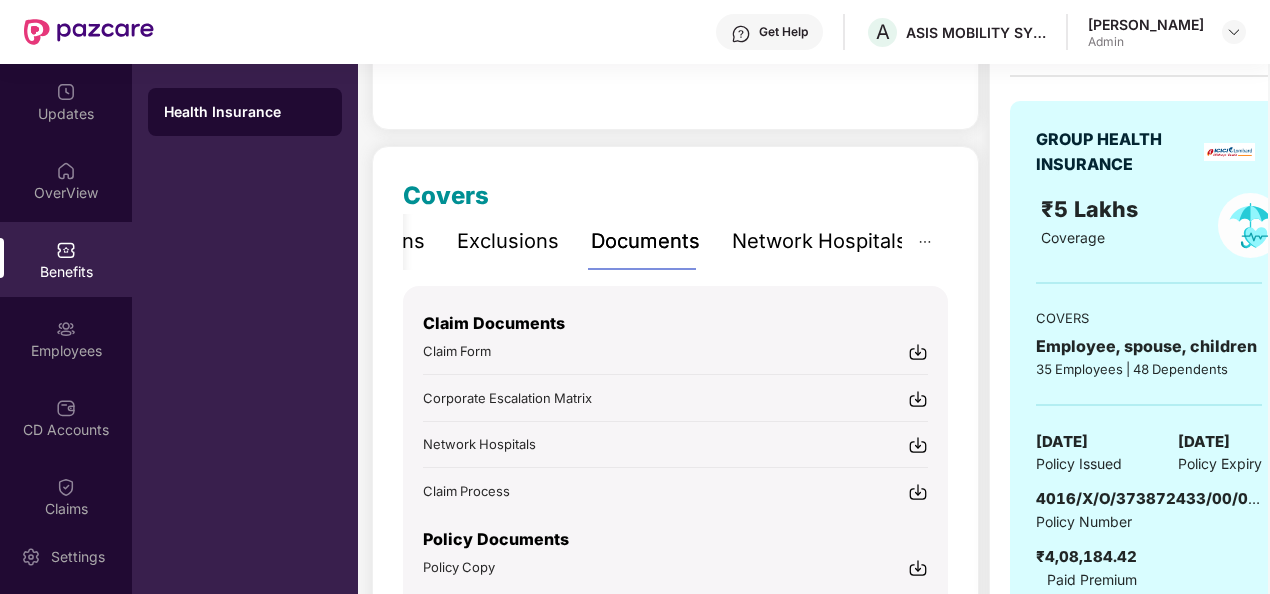 click on "Exclusions" at bounding box center [508, 241] 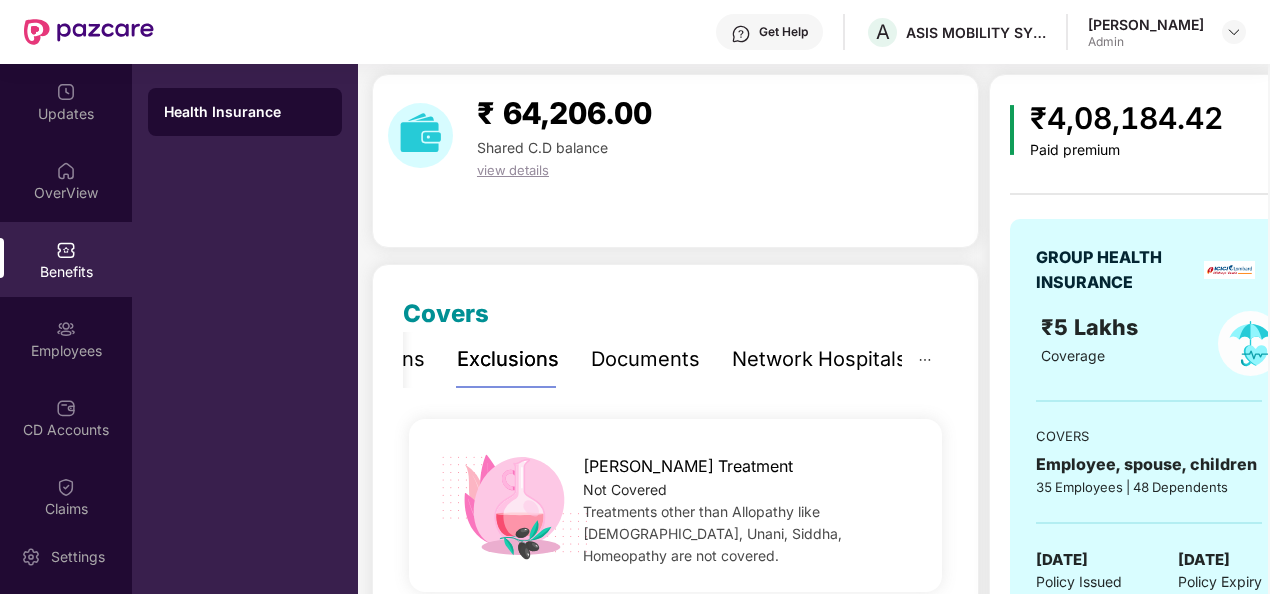 scroll, scrollTop: 0, scrollLeft: 0, axis: both 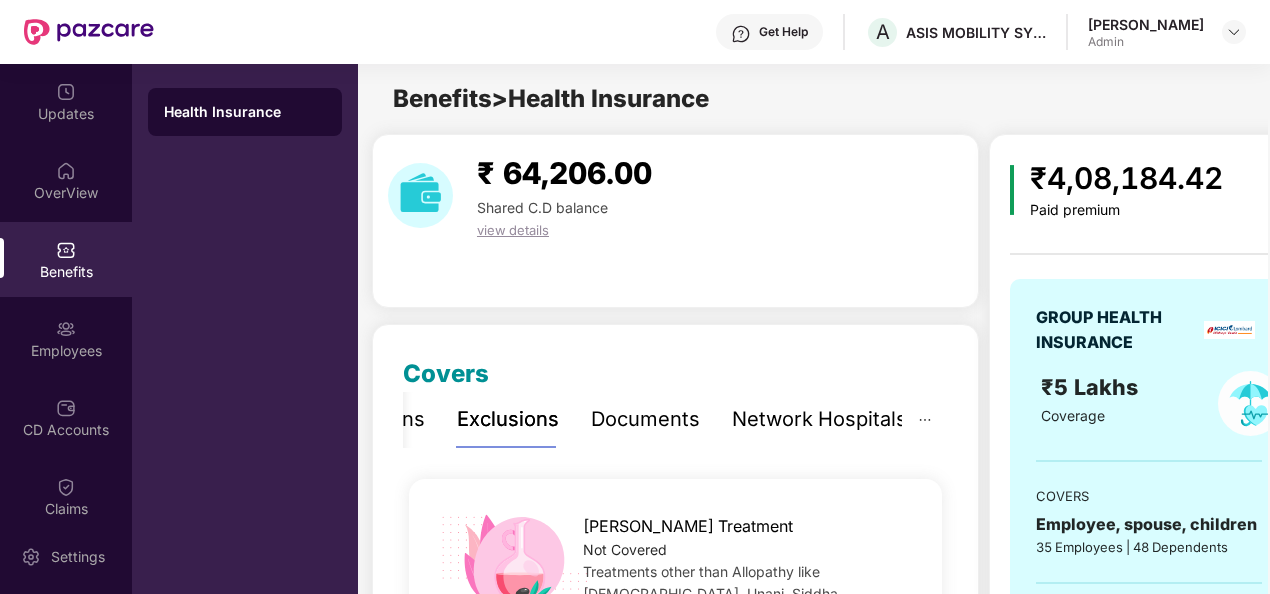 click on "Inclusions" at bounding box center [377, 419] 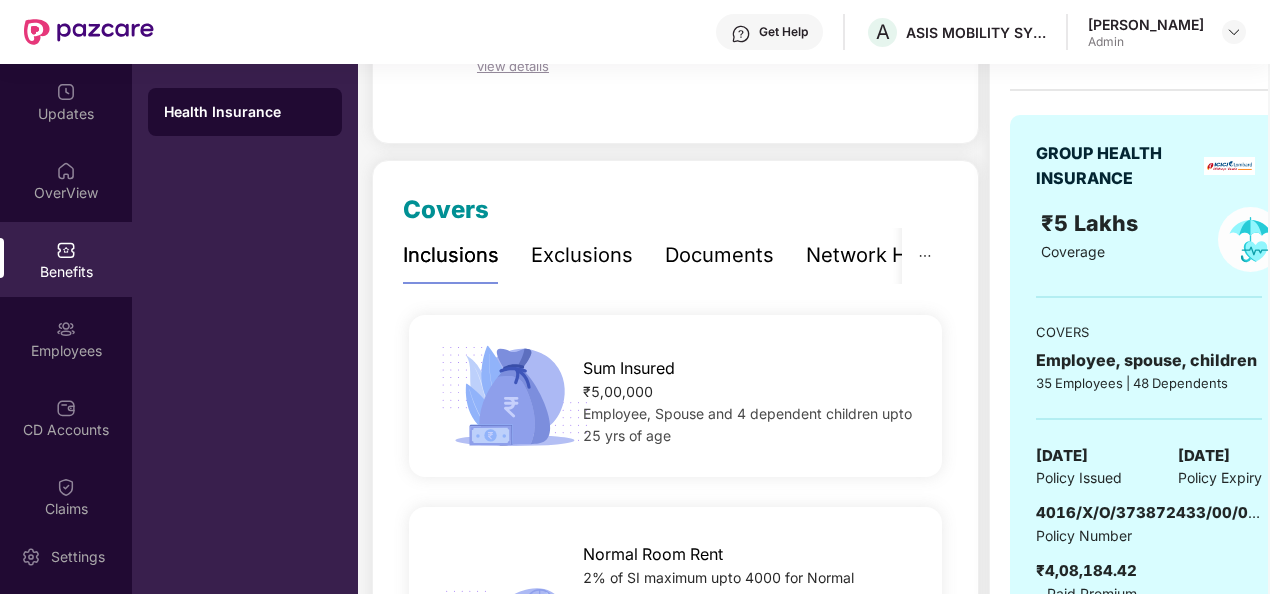 scroll, scrollTop: 0, scrollLeft: 0, axis: both 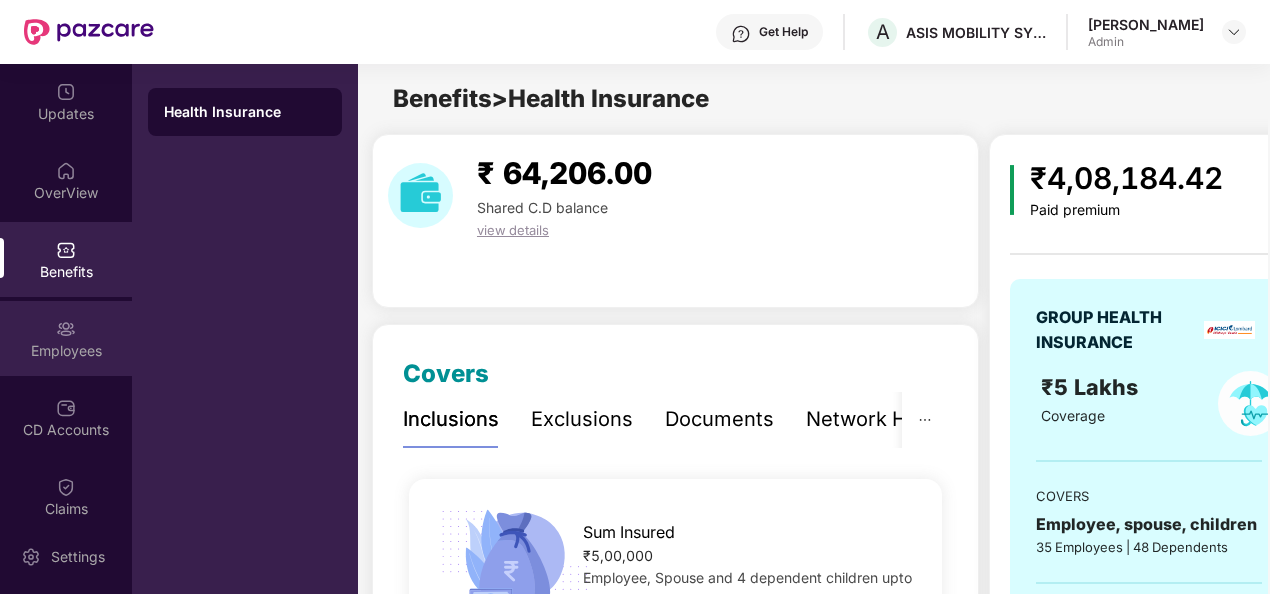 click on "Employees" at bounding box center (66, 351) 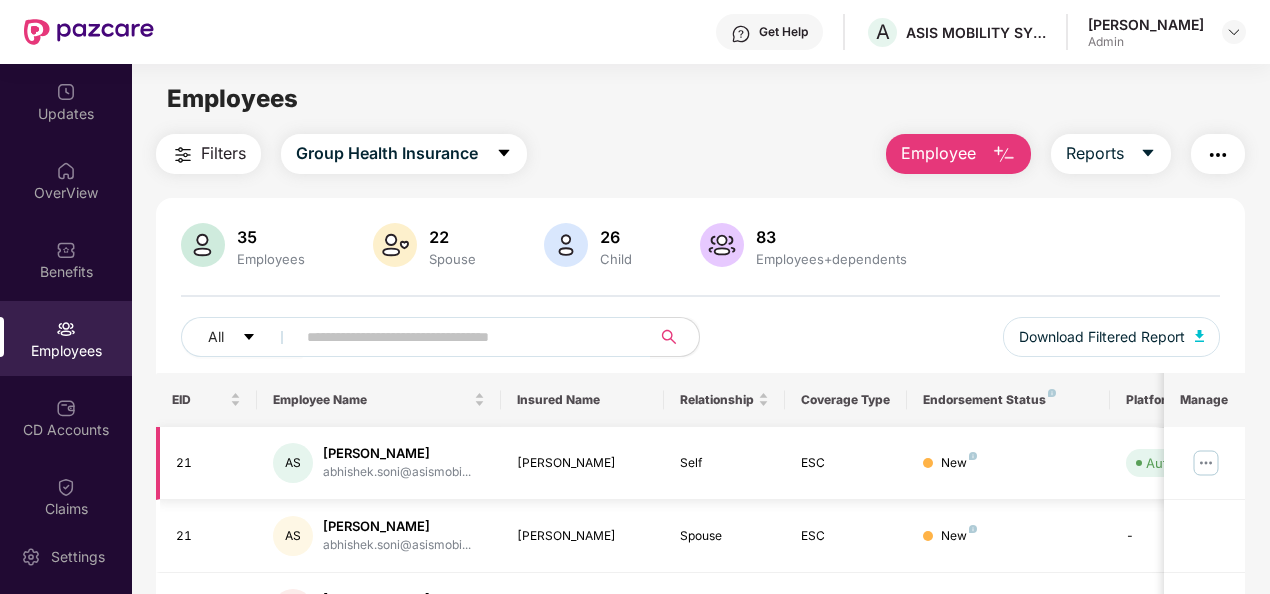 click at bounding box center [1206, 463] 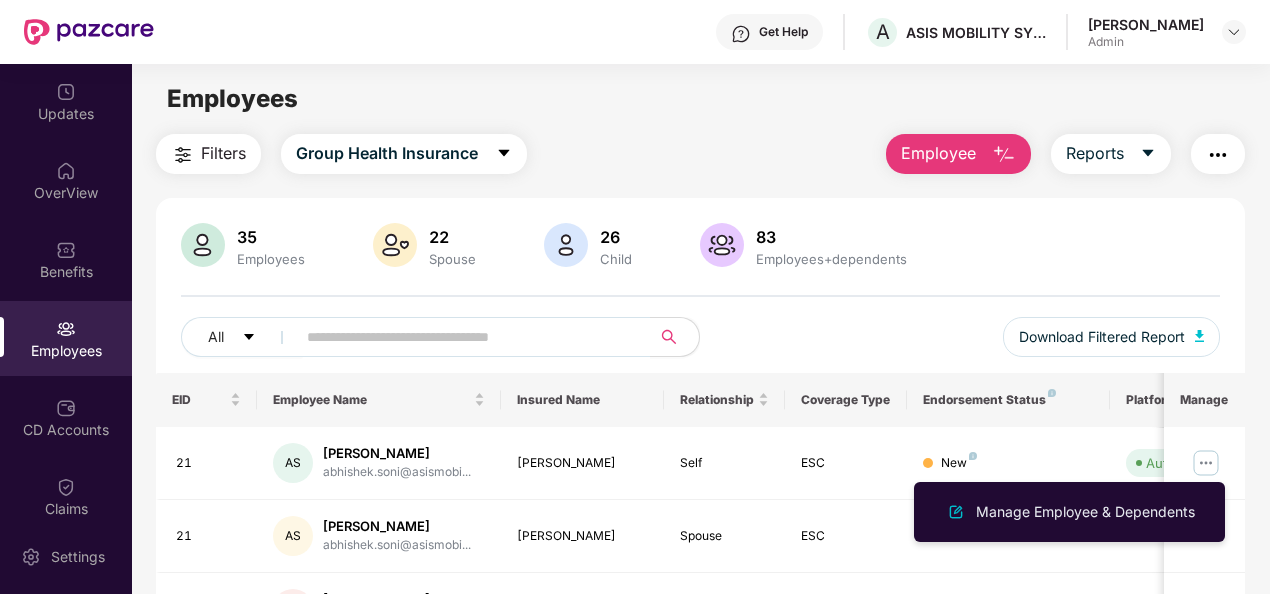 click on "35 Employees 22 Spouse 26 Child [DEMOGRAPHIC_DATA] Employees+dependents" at bounding box center (701, 247) 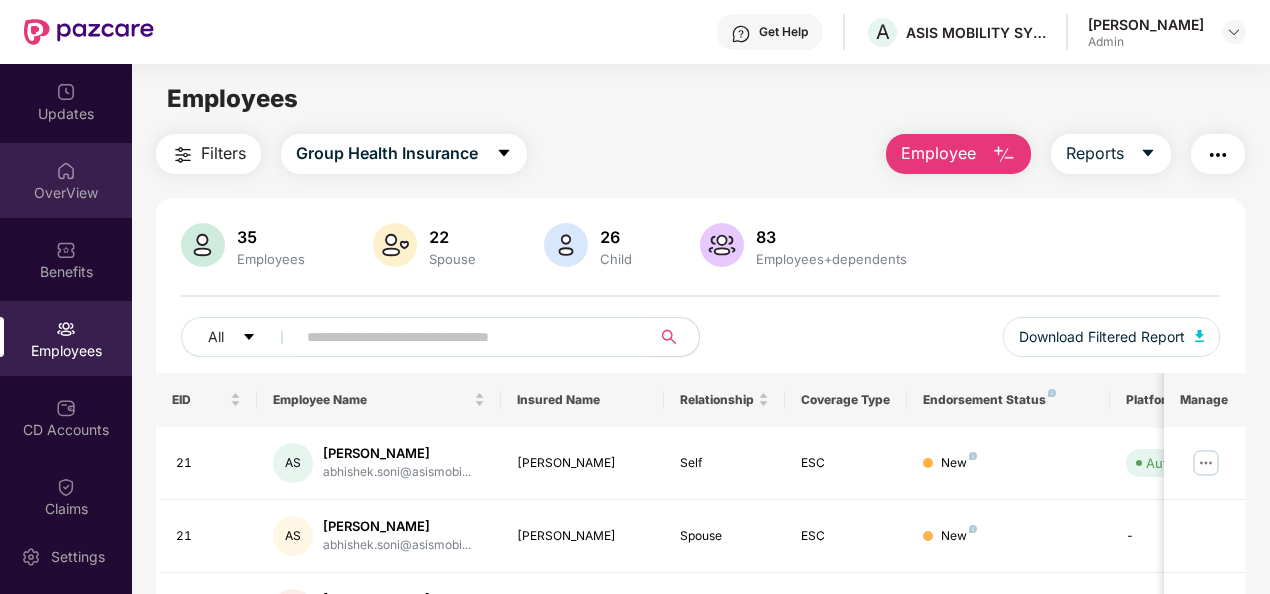 click on "OverView" at bounding box center [66, 193] 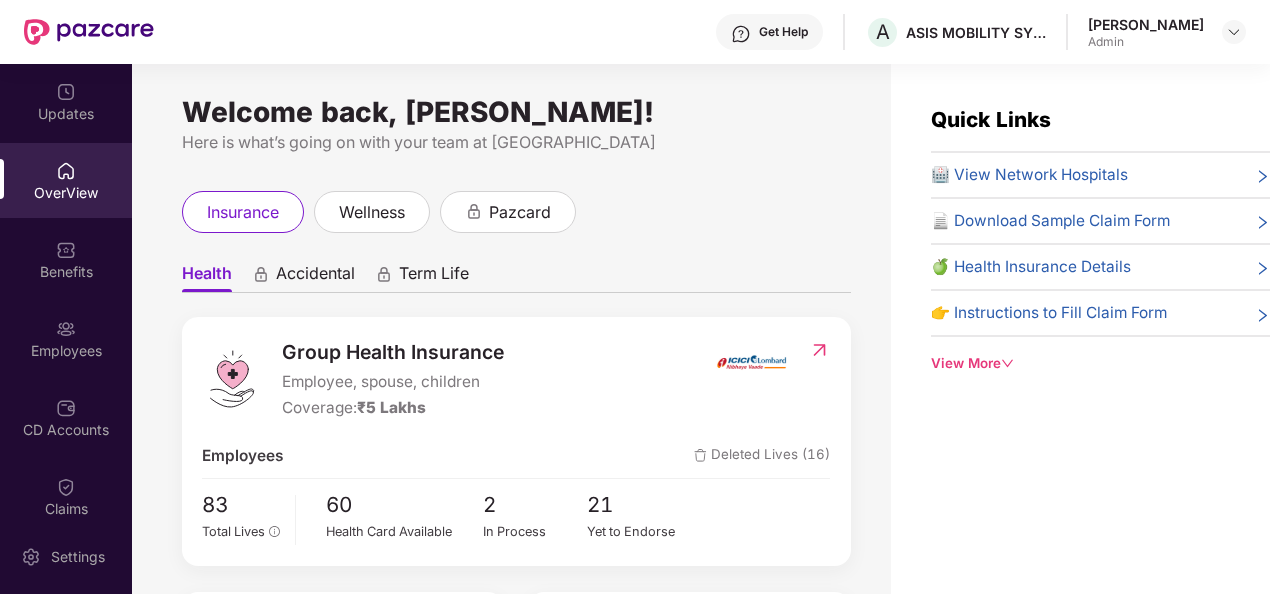 click 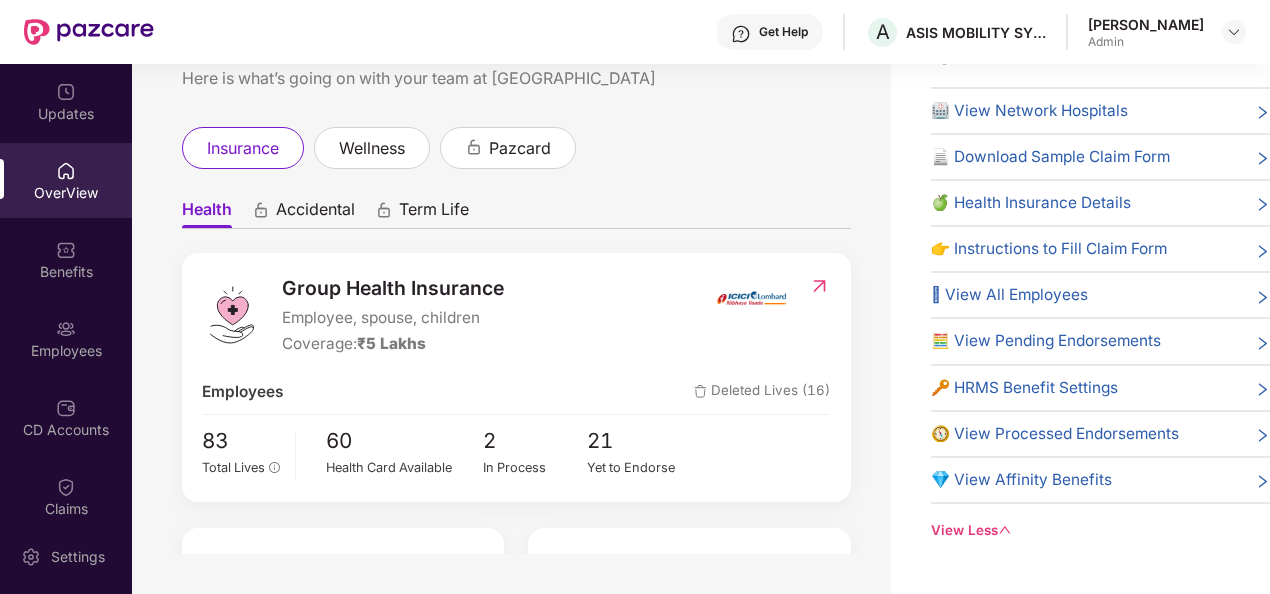 scroll, scrollTop: 0, scrollLeft: 0, axis: both 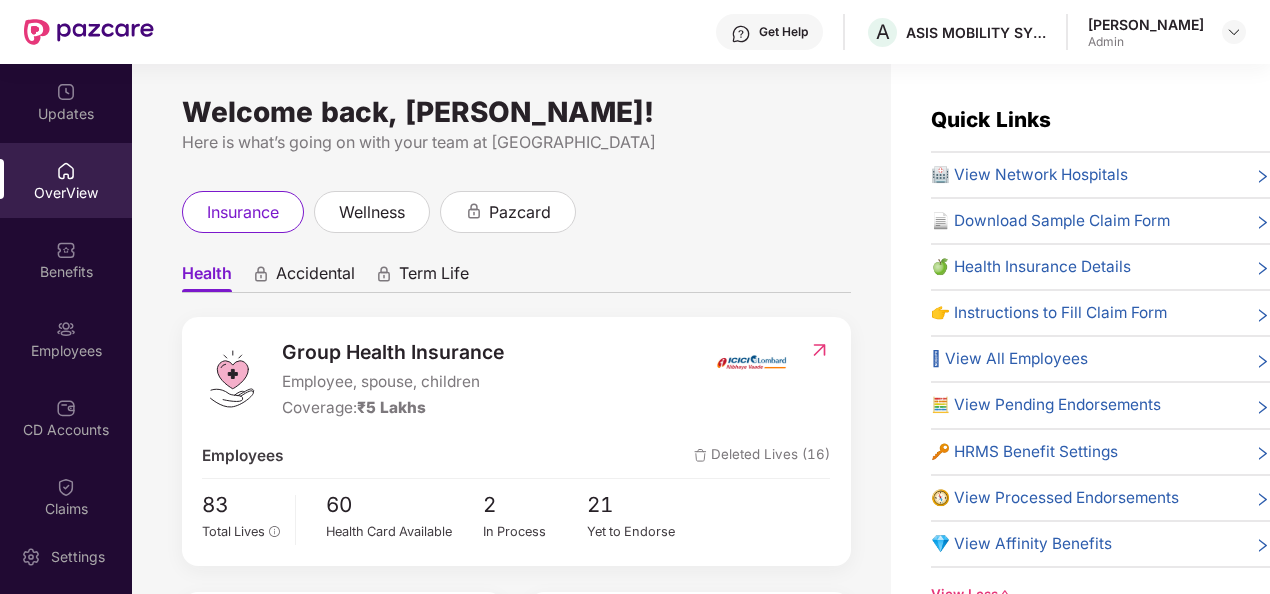 click on "📄 Download Sample Claim Form" at bounding box center (1050, 221) 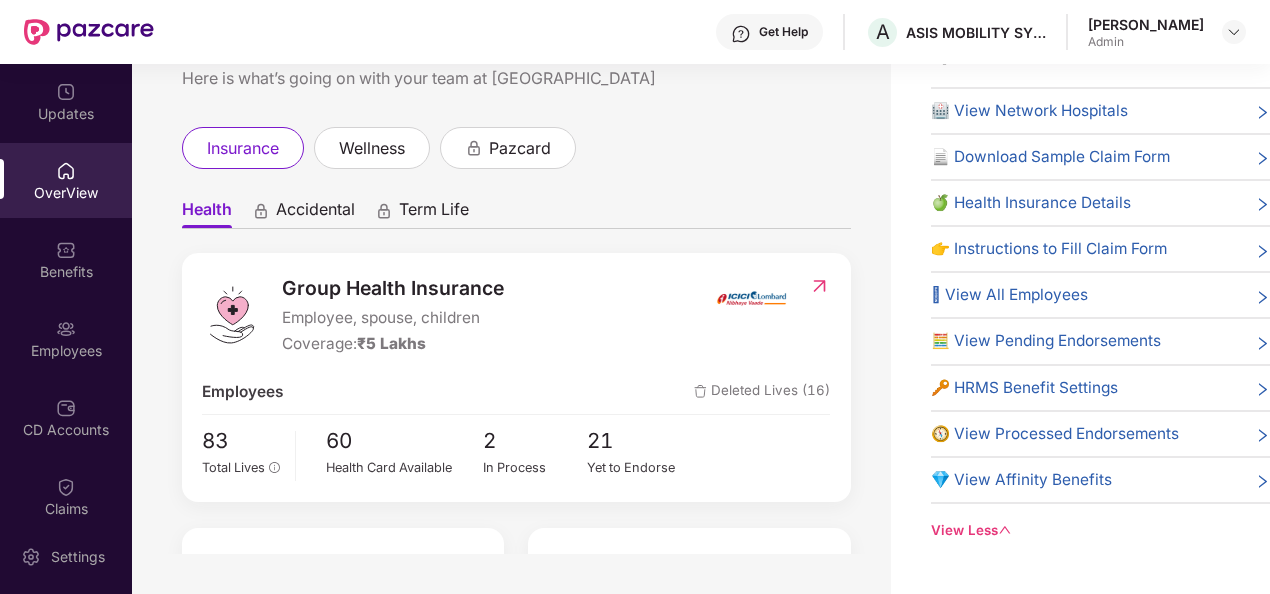 click on "🧭 View Processed Endorsements" at bounding box center (1055, 434) 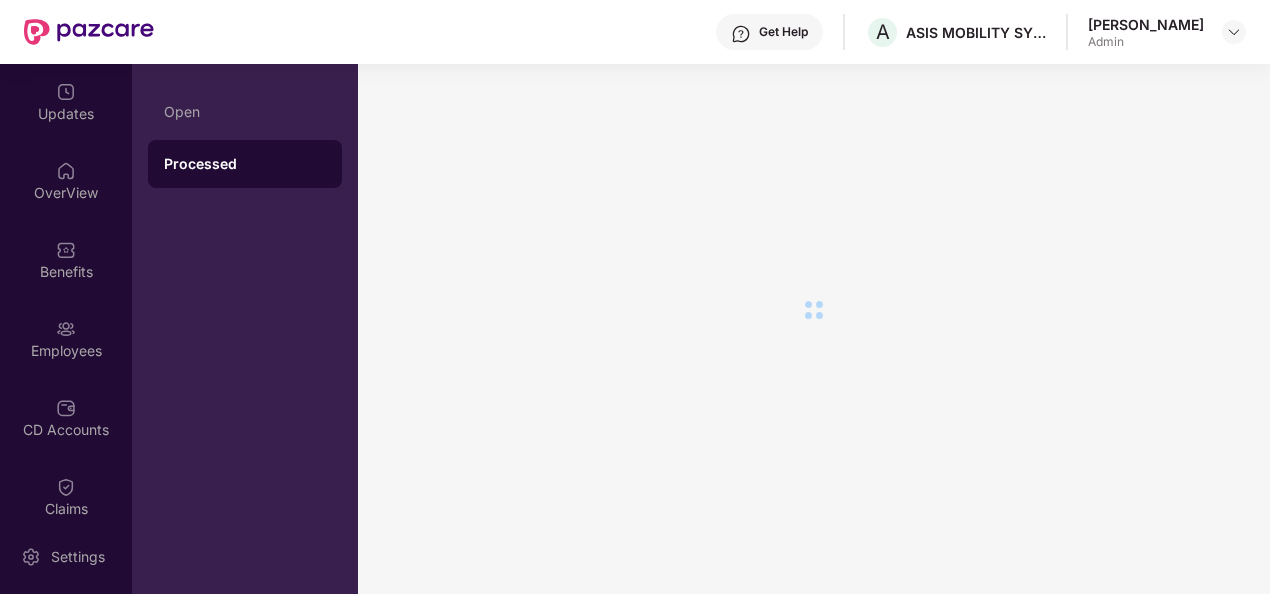 scroll, scrollTop: 0, scrollLeft: 0, axis: both 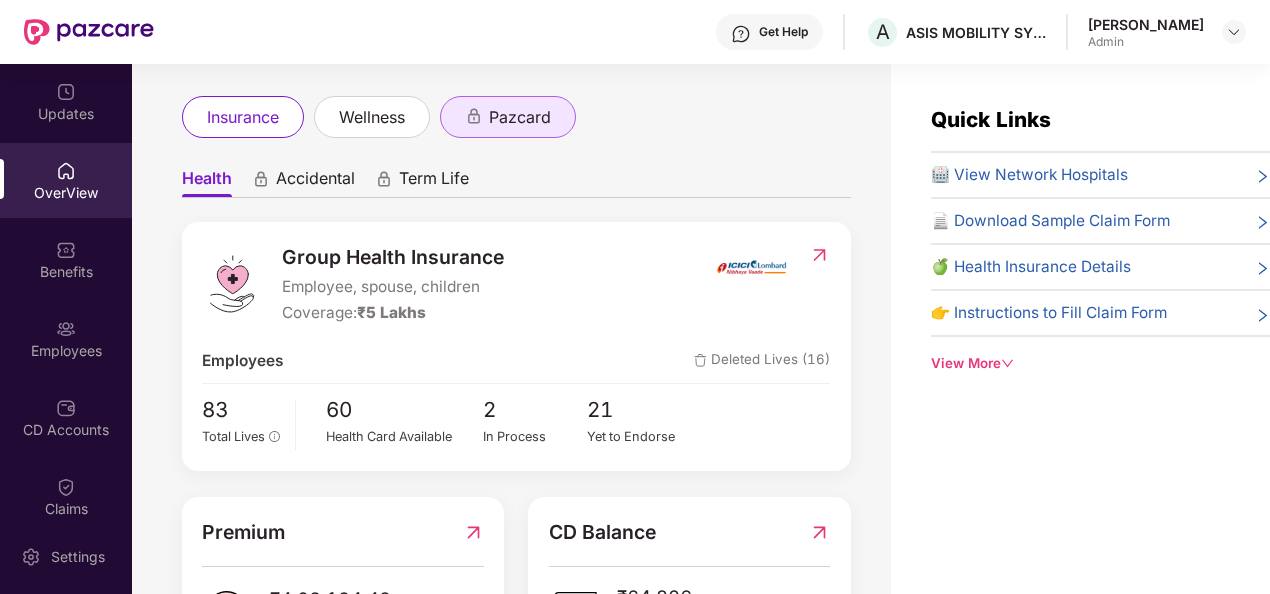 click on "pazcard" at bounding box center [520, 117] 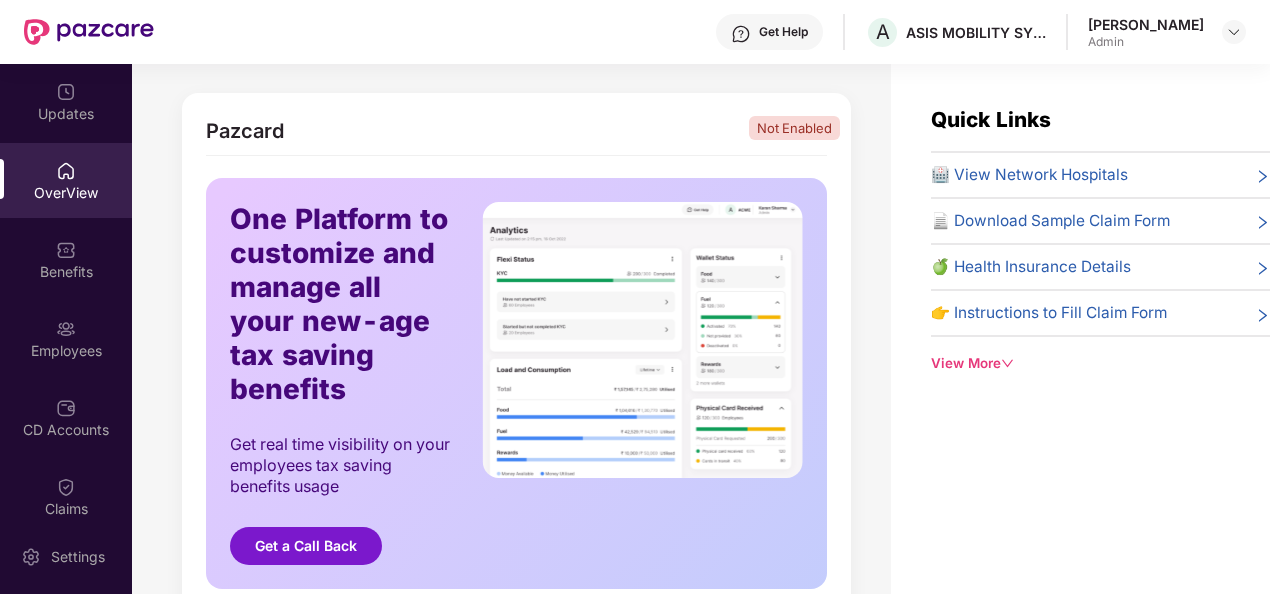scroll, scrollTop: 0, scrollLeft: 0, axis: both 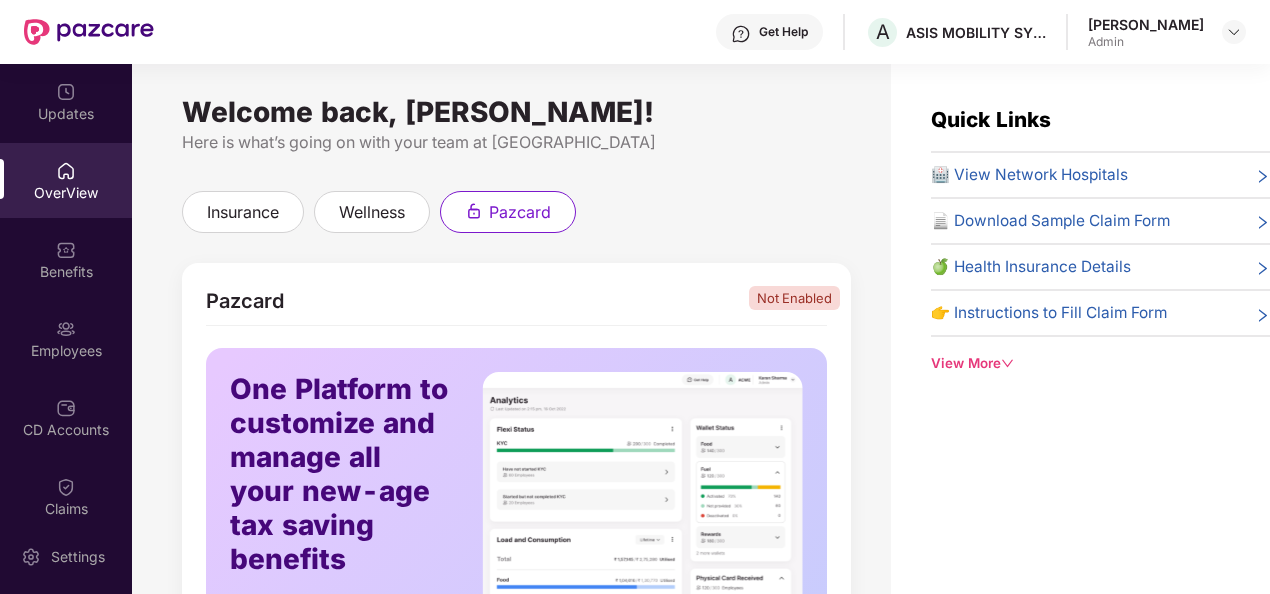 click on "👉 Instructions to Fill Claim Form" at bounding box center (1049, 313) 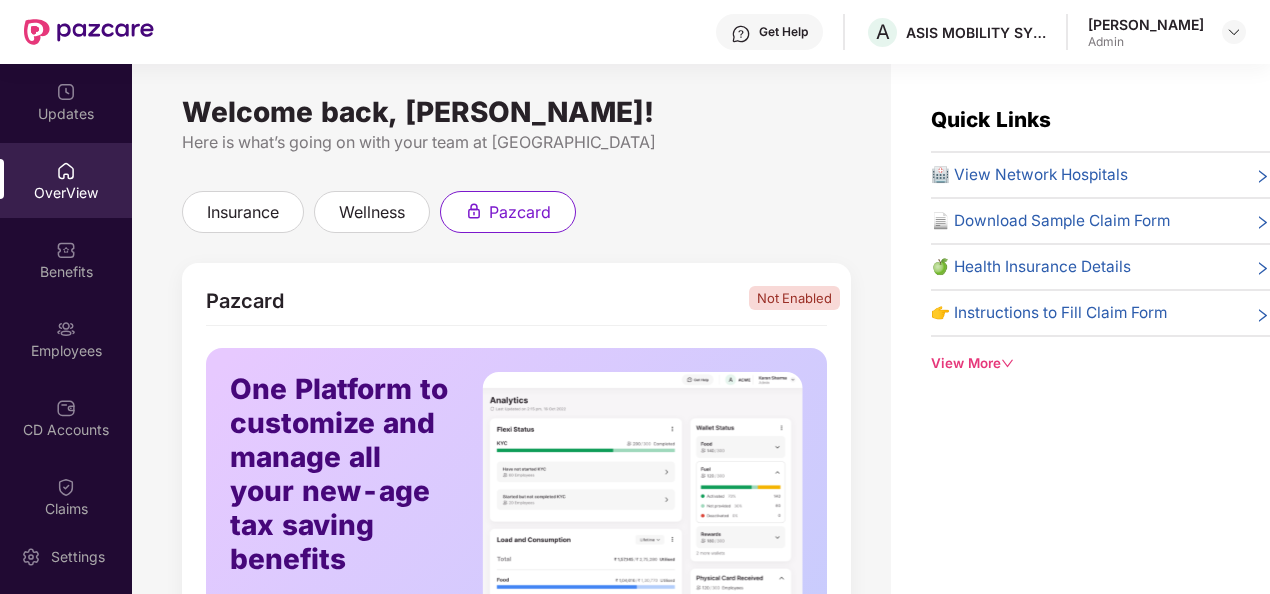 click on "🍏 Health Insurance Details" at bounding box center (1031, 267) 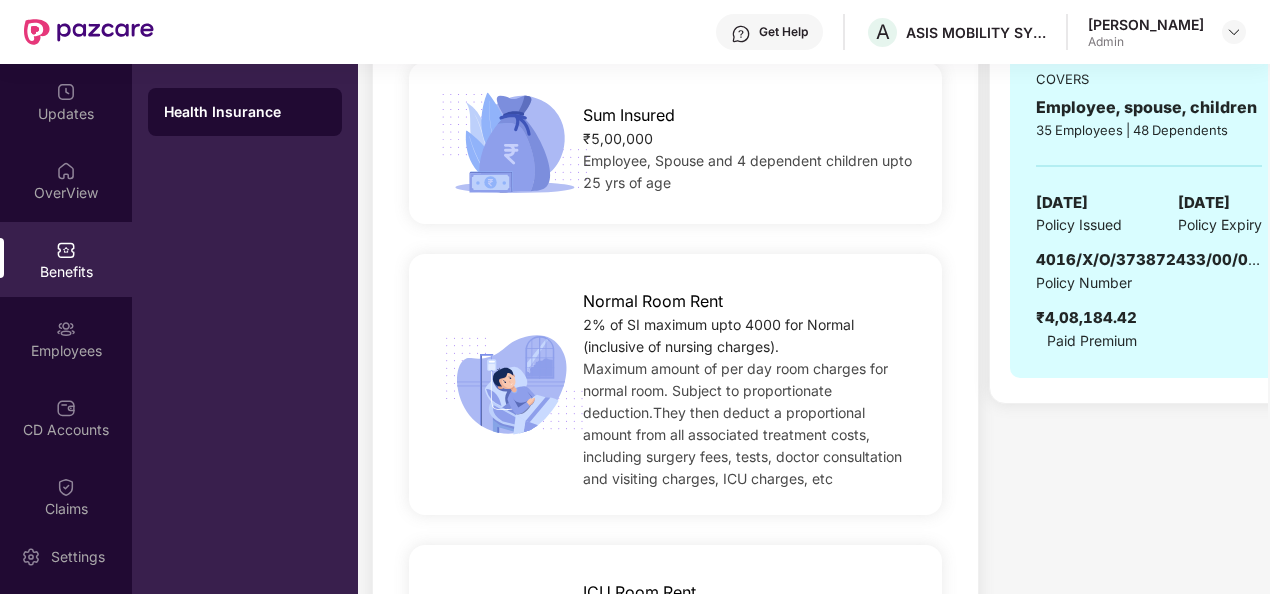 scroll, scrollTop: 0, scrollLeft: 0, axis: both 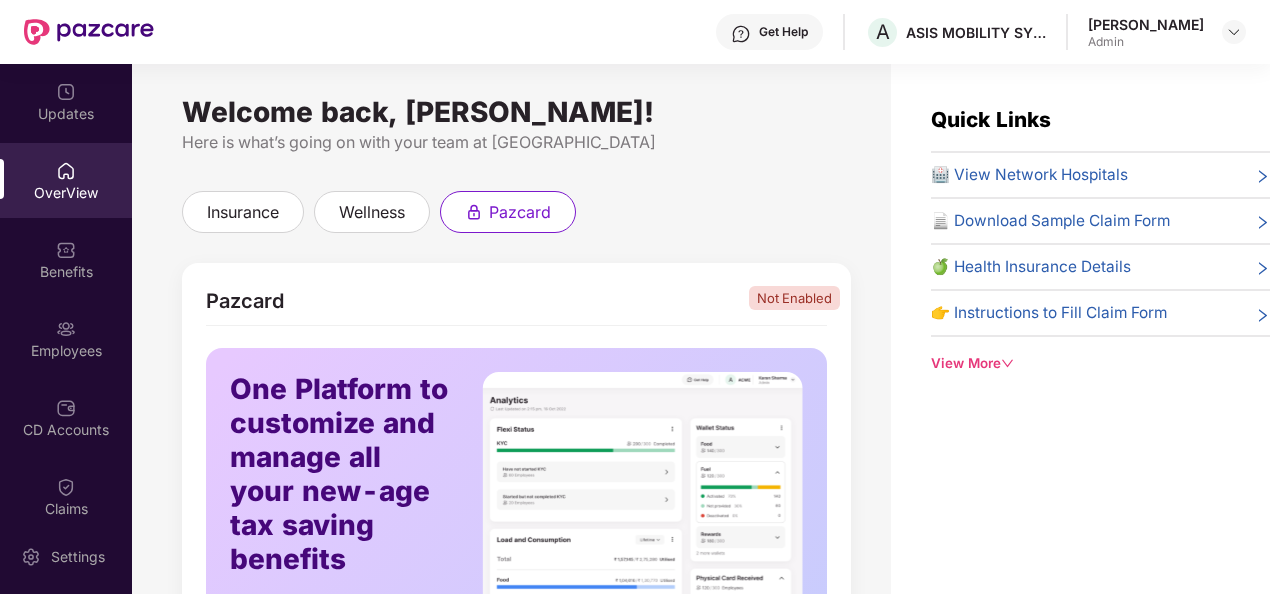 click 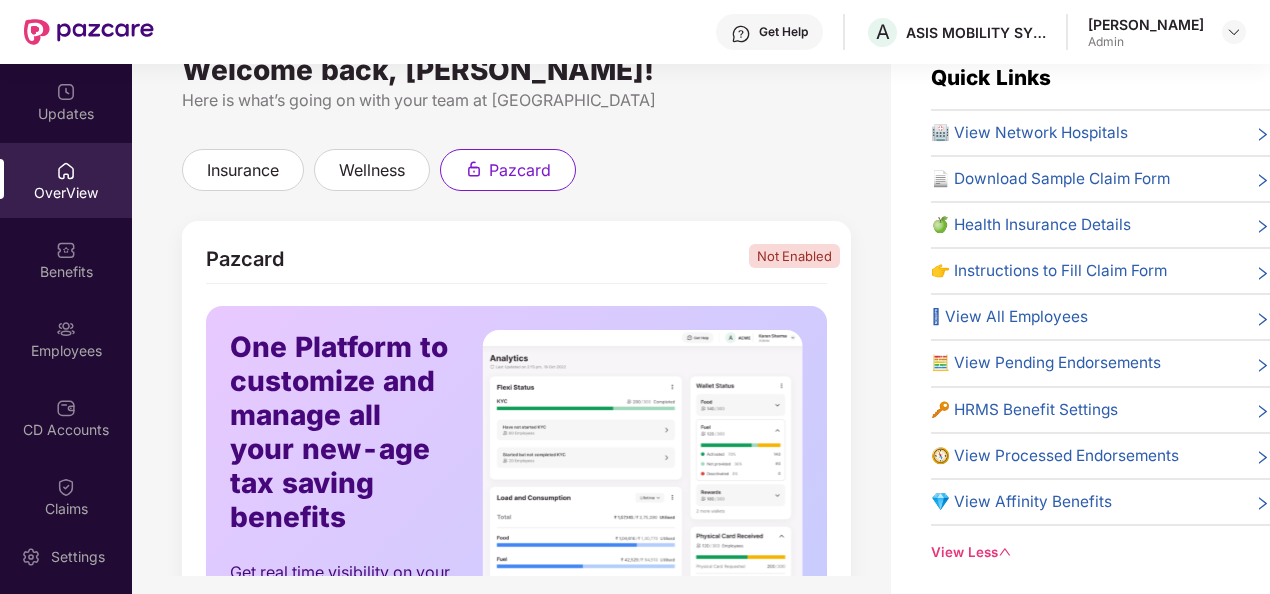 scroll, scrollTop: 43, scrollLeft: 0, axis: vertical 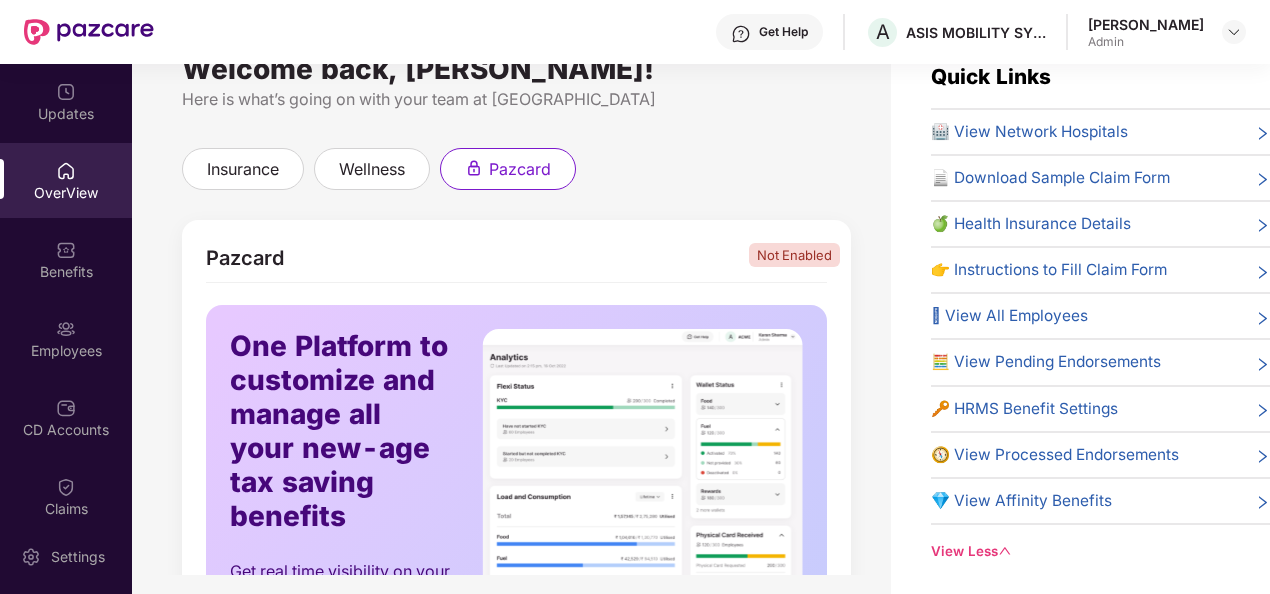 click on "🍏 Health Insurance Details" at bounding box center (1031, 224) 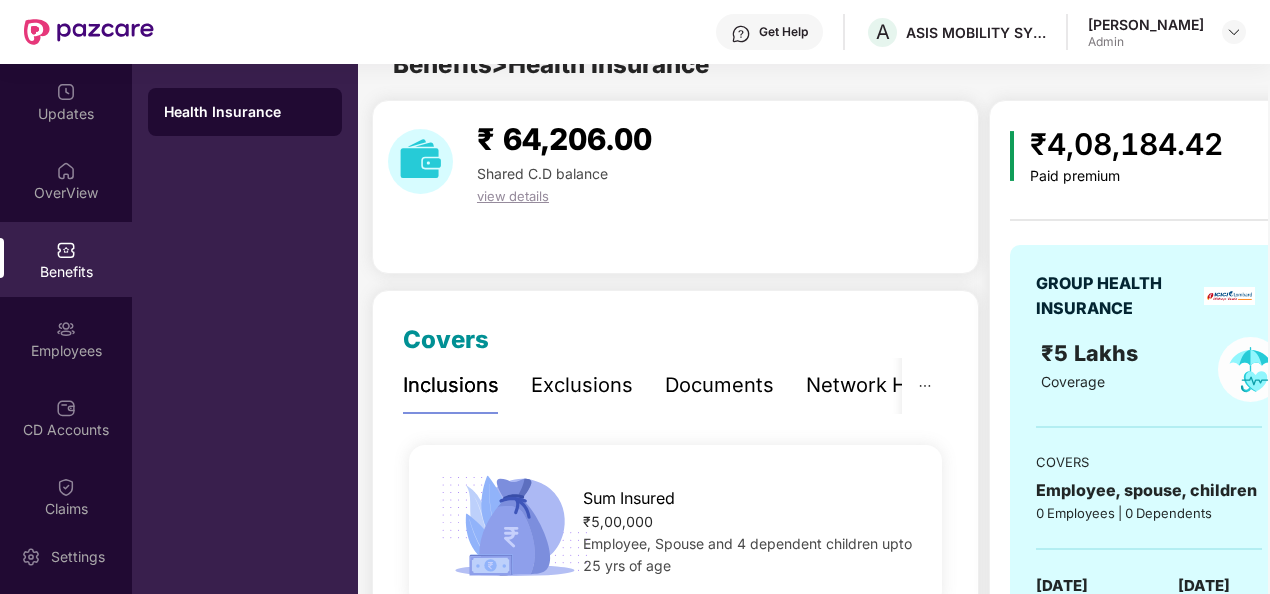 scroll, scrollTop: 43, scrollLeft: 0, axis: vertical 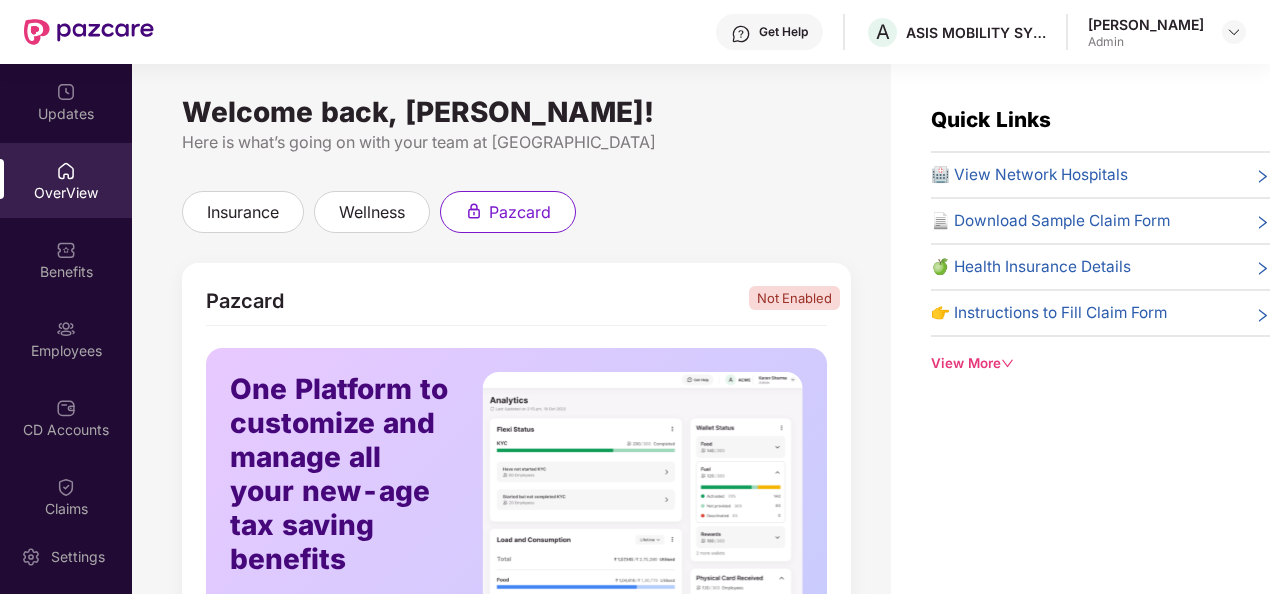click 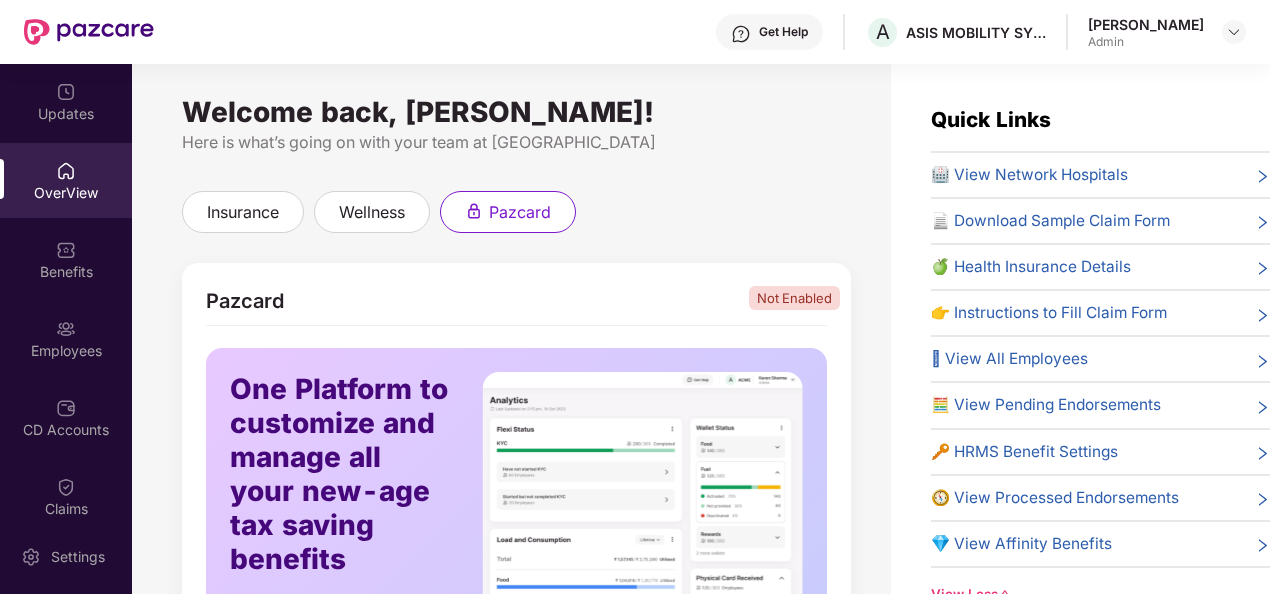 click on "📄 Download Sample Claim Form" at bounding box center (1050, 221) 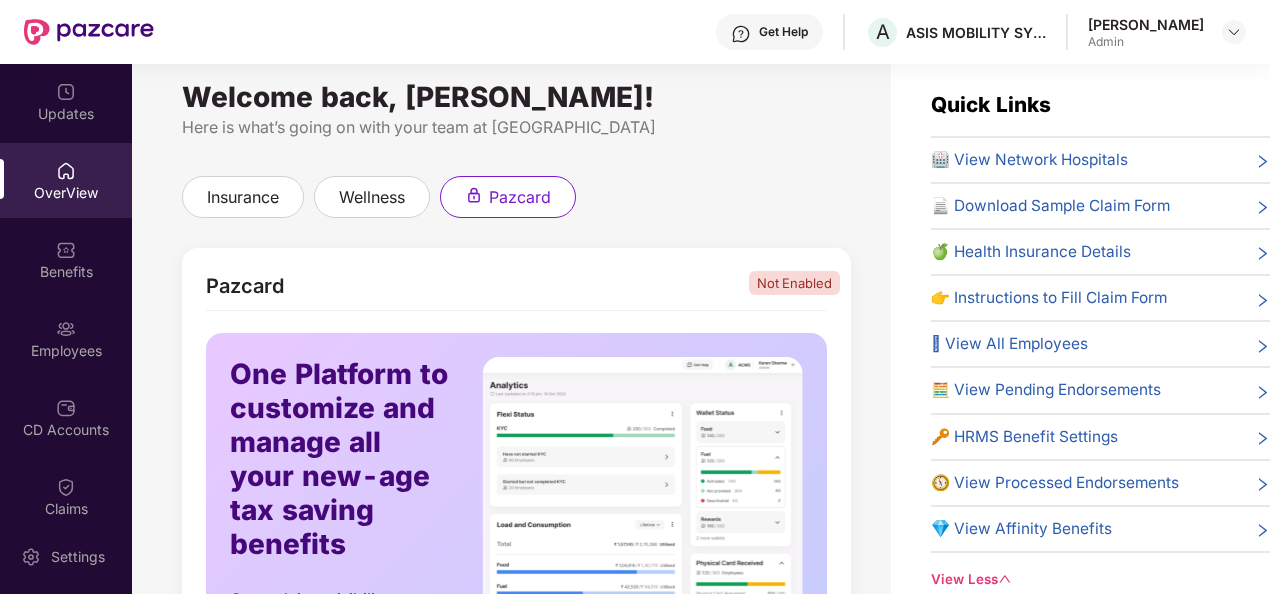 scroll, scrollTop: 9, scrollLeft: 0, axis: vertical 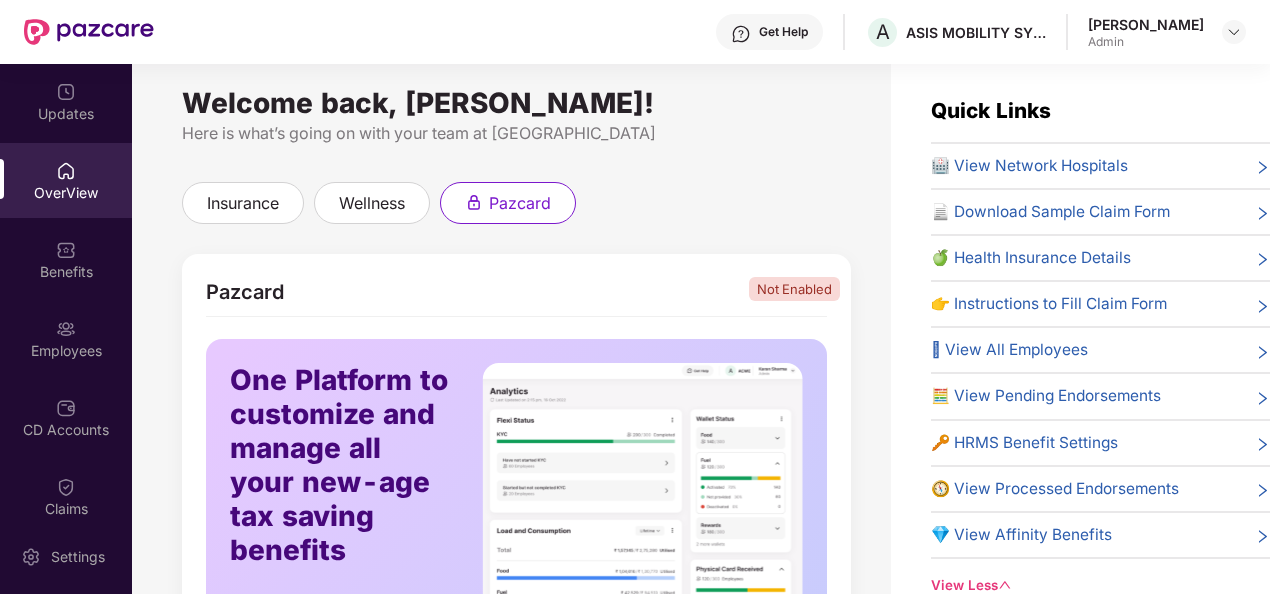 click on "🏥 View Network Hospitals" at bounding box center [1029, 166] 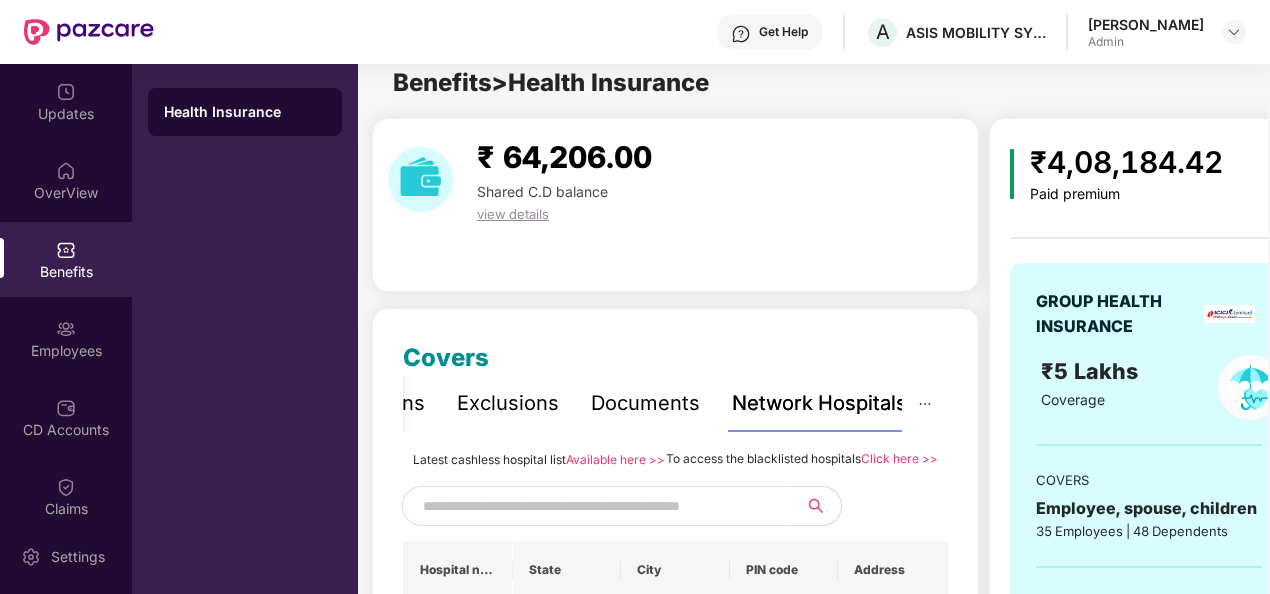 scroll, scrollTop: 0, scrollLeft: 0, axis: both 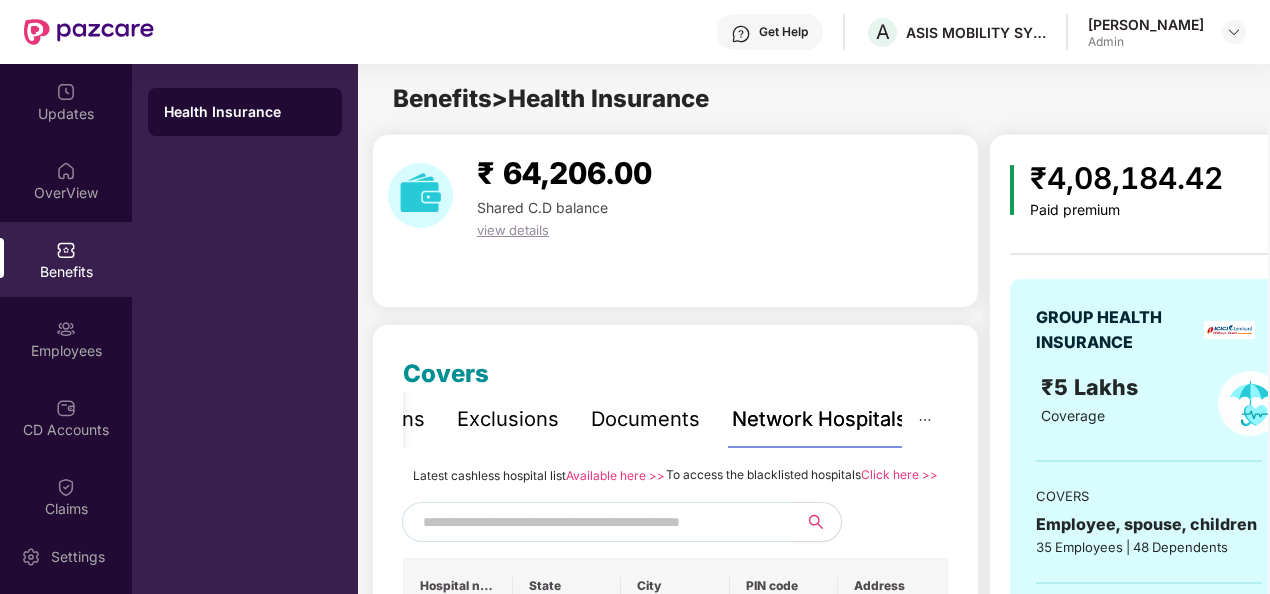 click on "Click here >>" at bounding box center [899, 474] 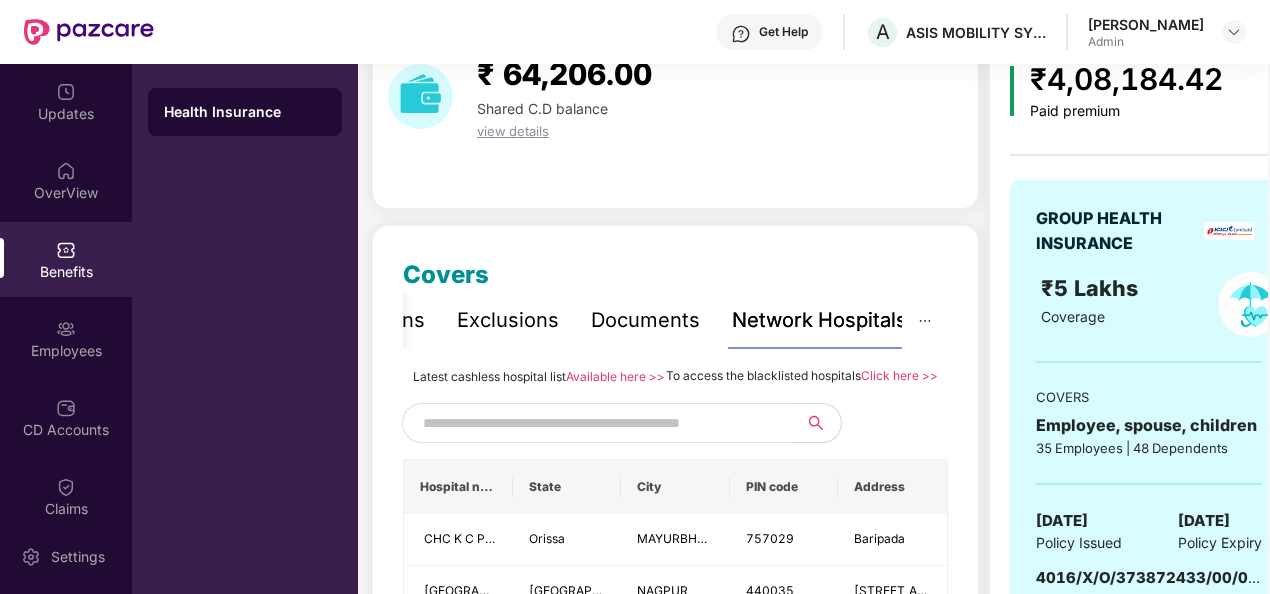 scroll, scrollTop: 100, scrollLeft: 0, axis: vertical 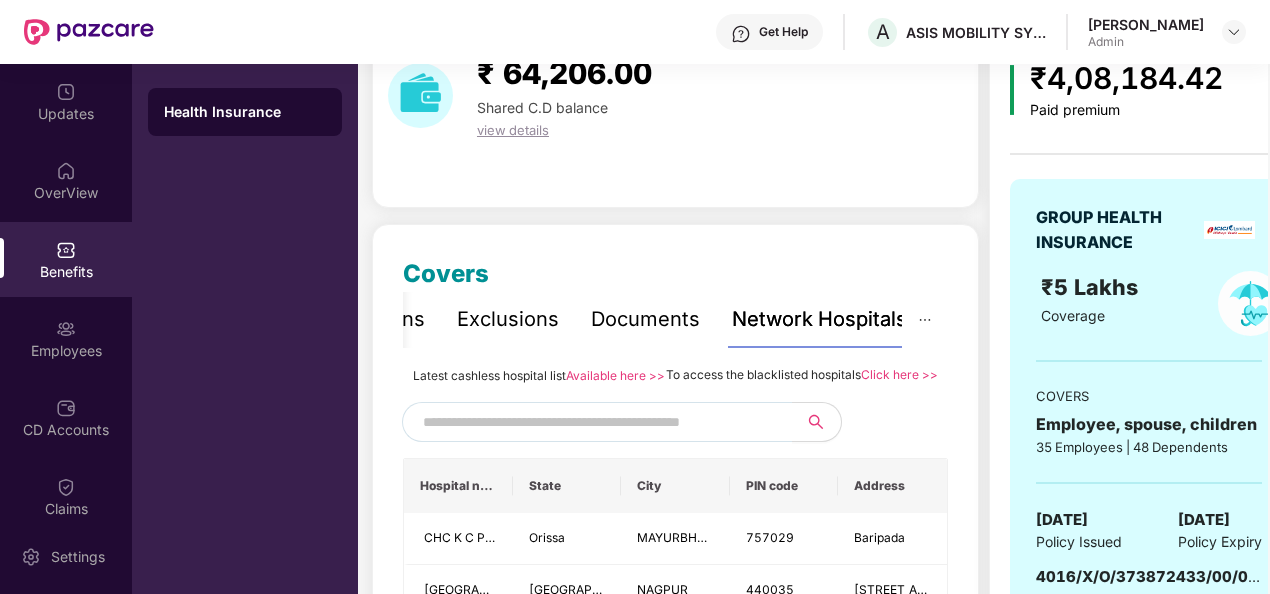 click on "Available here >>" at bounding box center [615, 375] 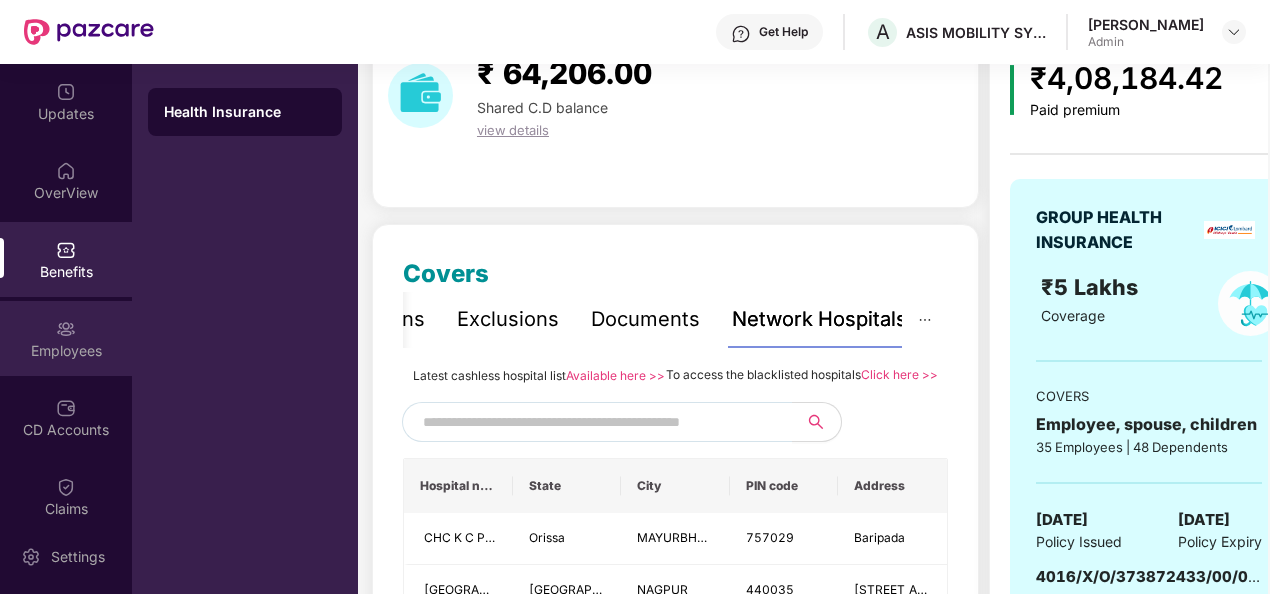 click on "Employees" at bounding box center (66, 338) 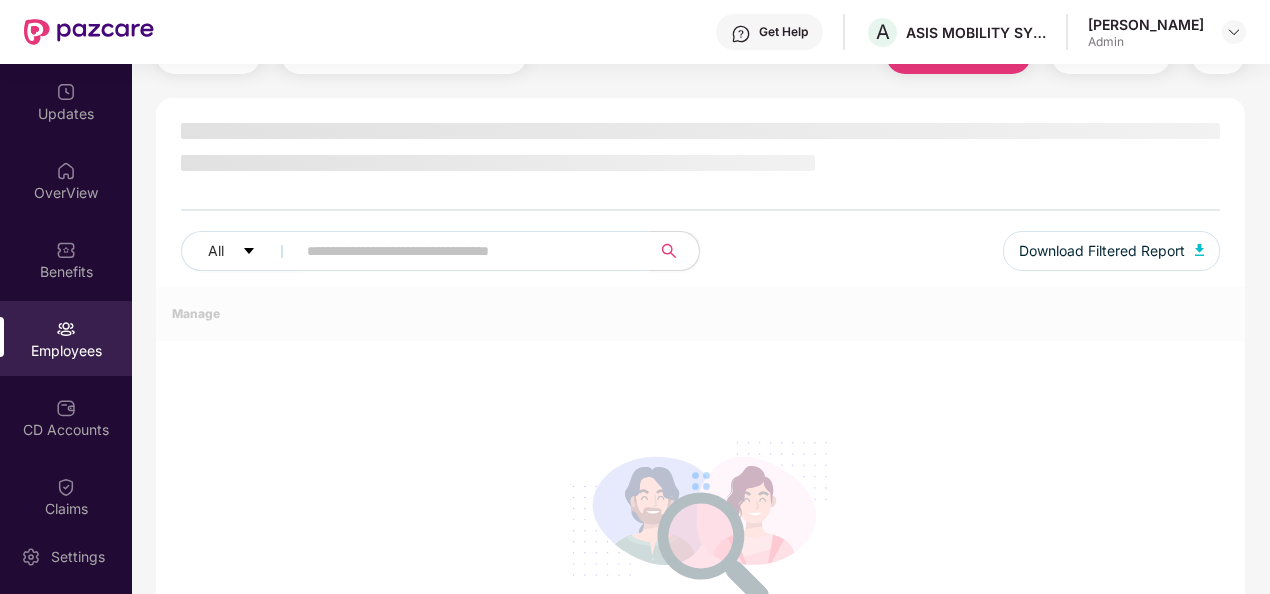 scroll, scrollTop: 100, scrollLeft: 0, axis: vertical 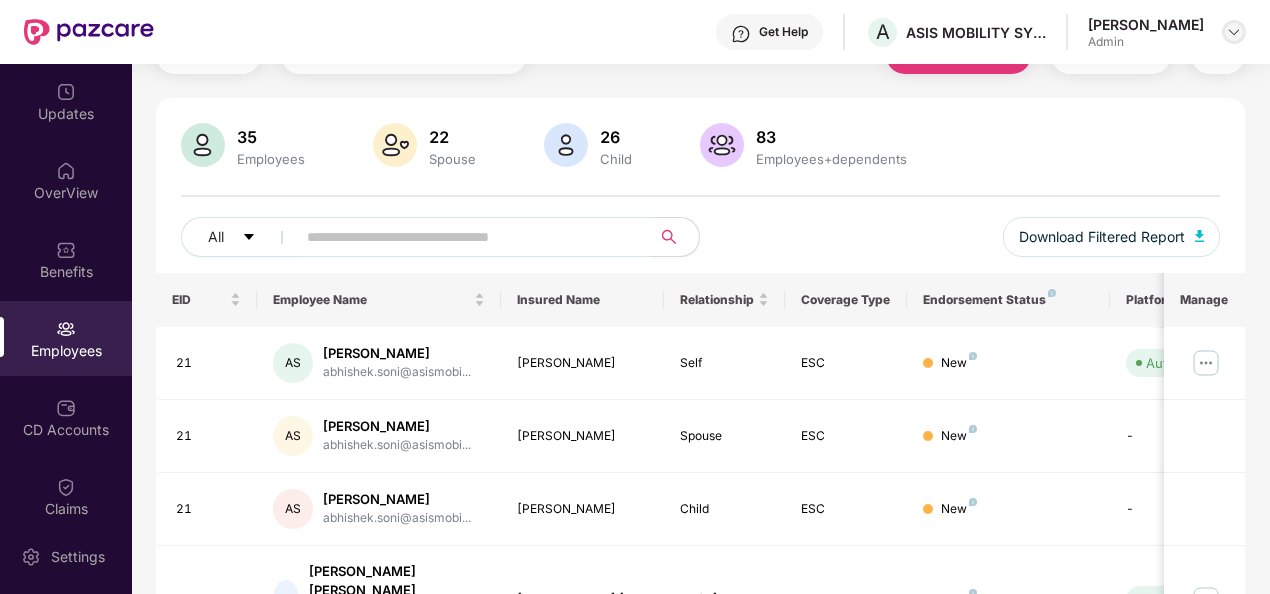 click at bounding box center (1234, 32) 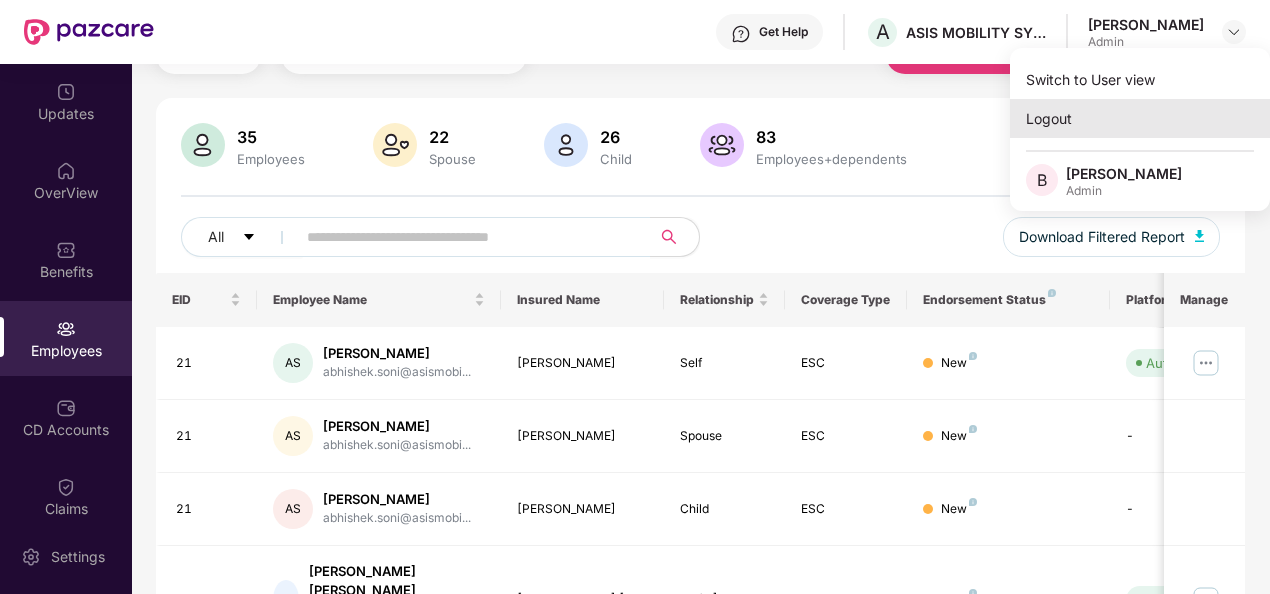 click on "Logout" at bounding box center (1140, 118) 